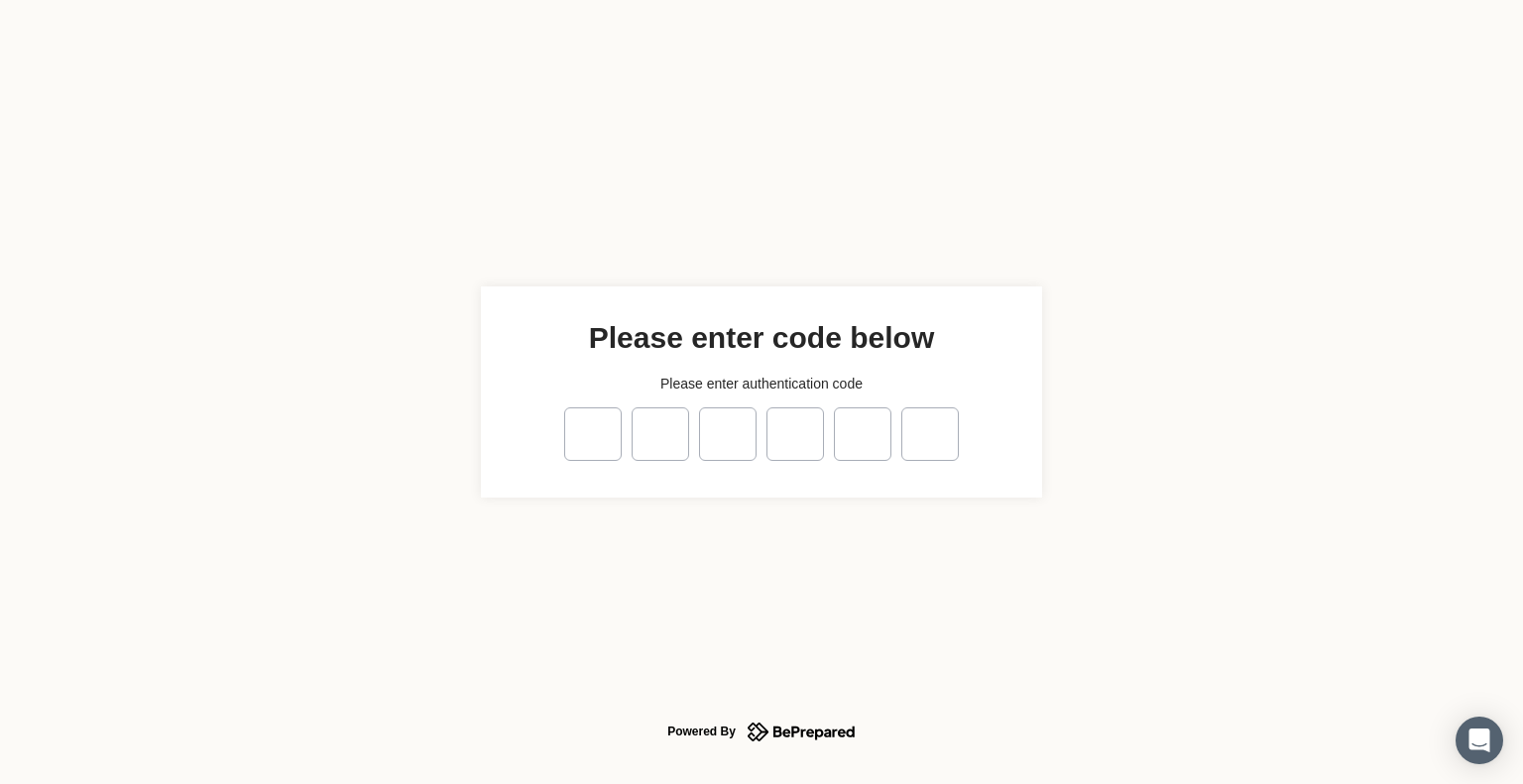 scroll, scrollTop: 0, scrollLeft: 0, axis: both 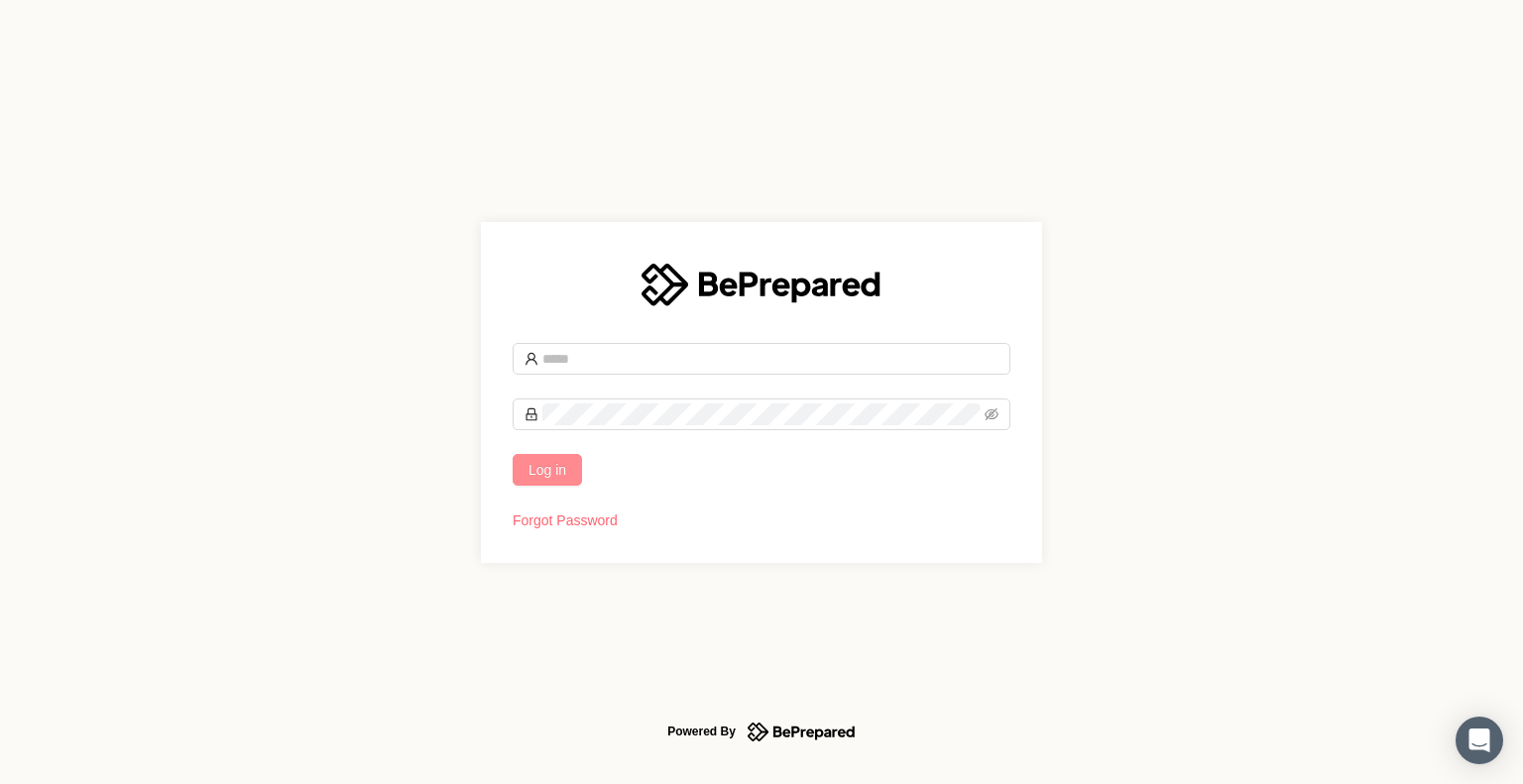 type on "**********" 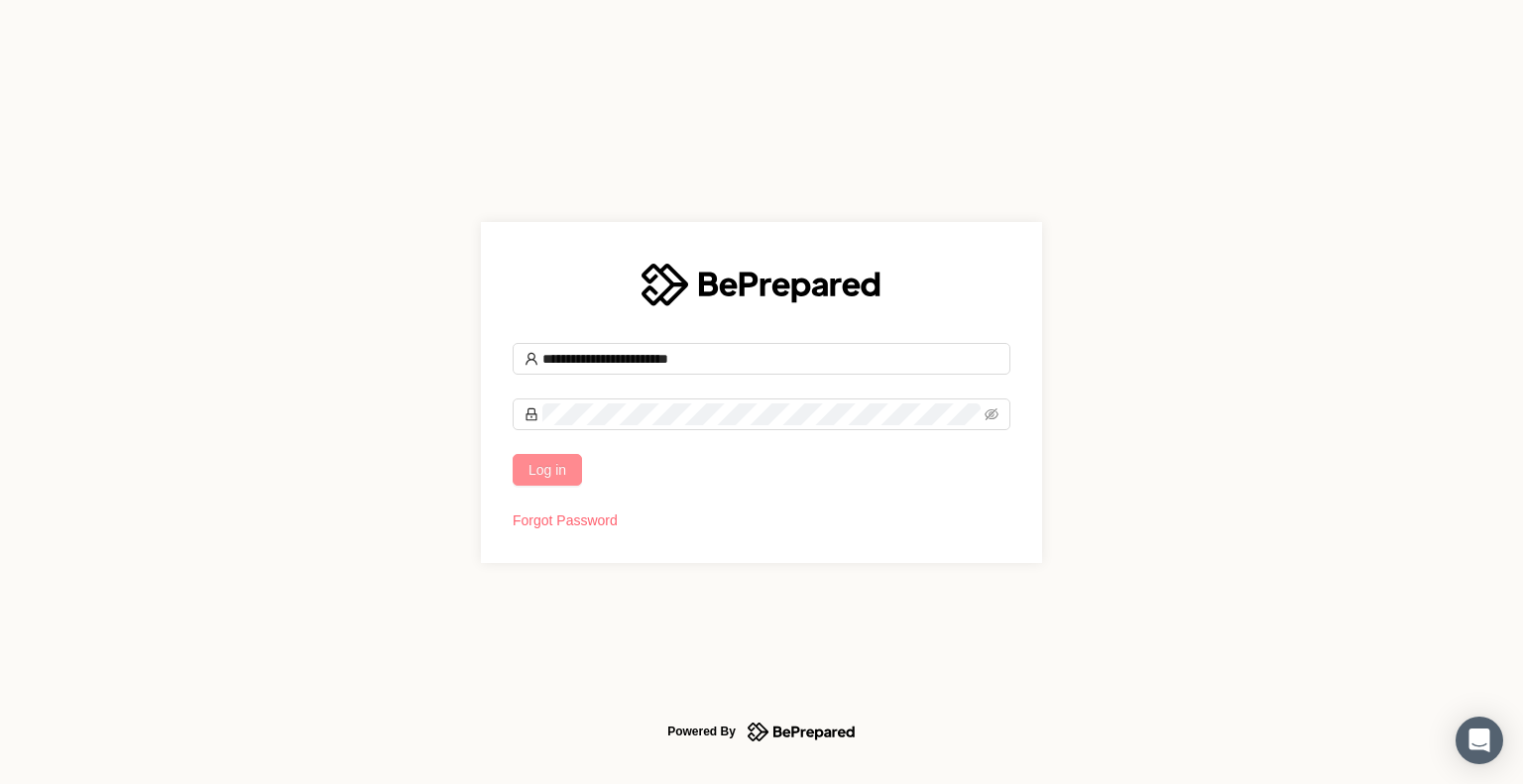 click on "Log in" at bounding box center (547, 470) 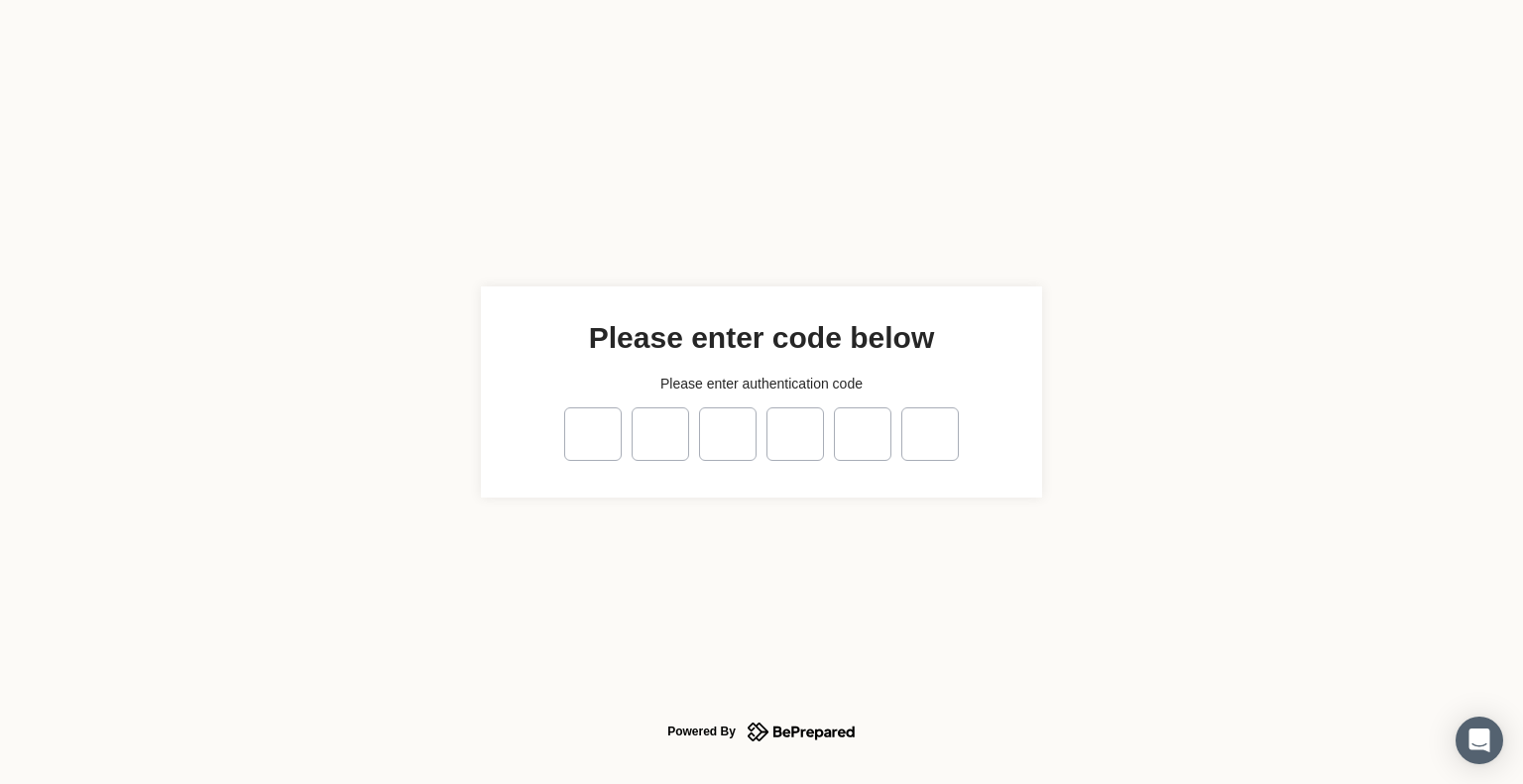type on "*" 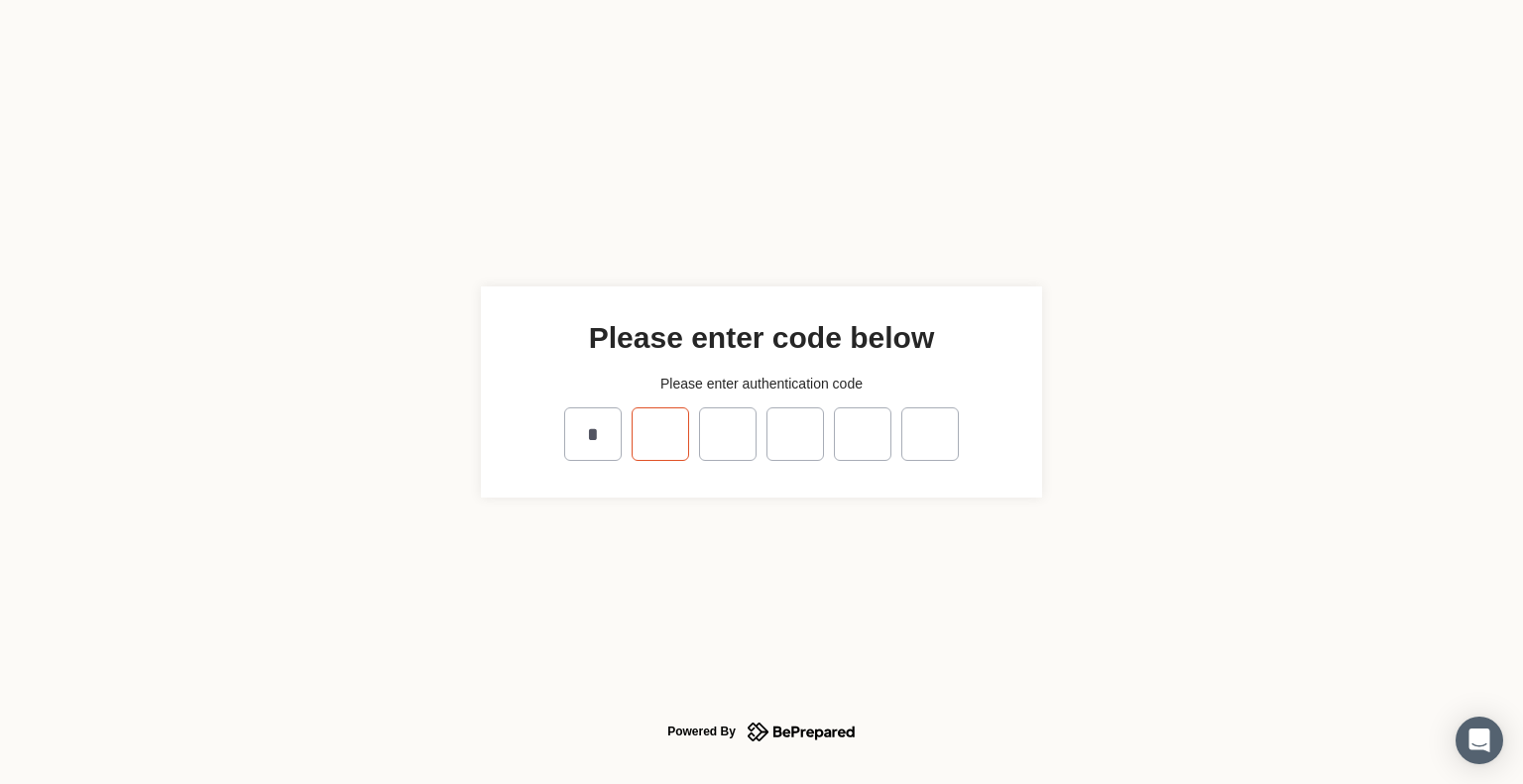 type on "*" 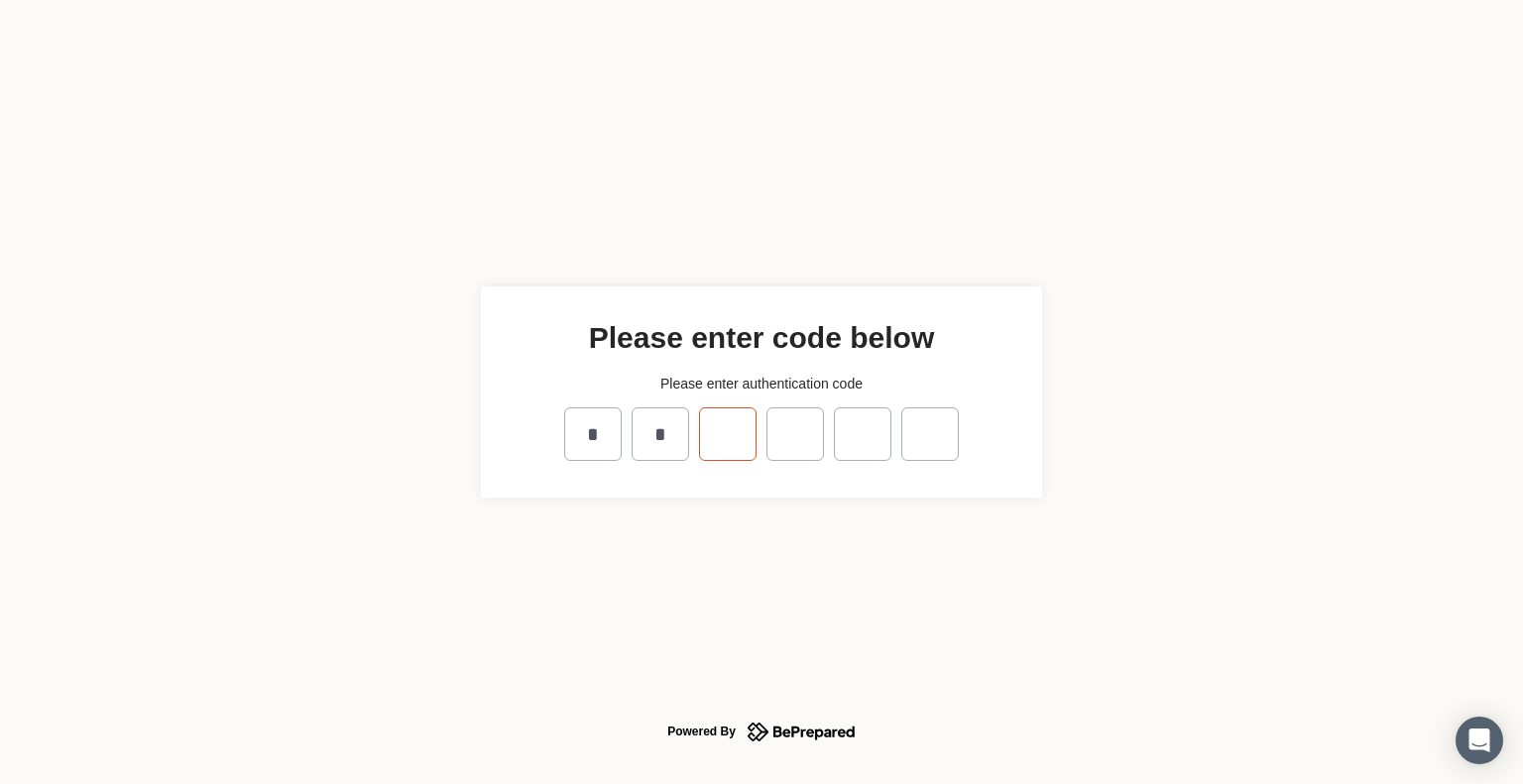 type on "*" 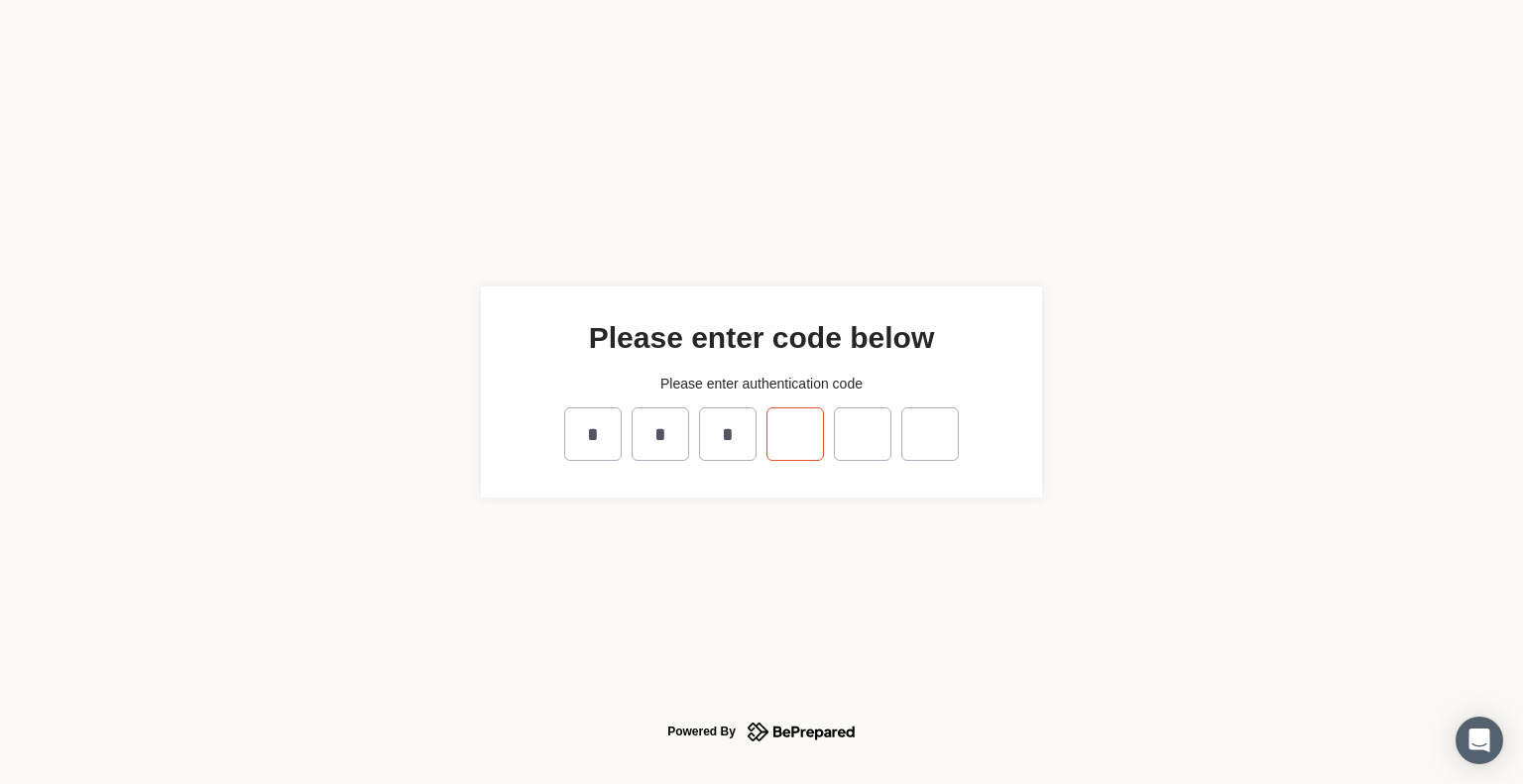 type on "*" 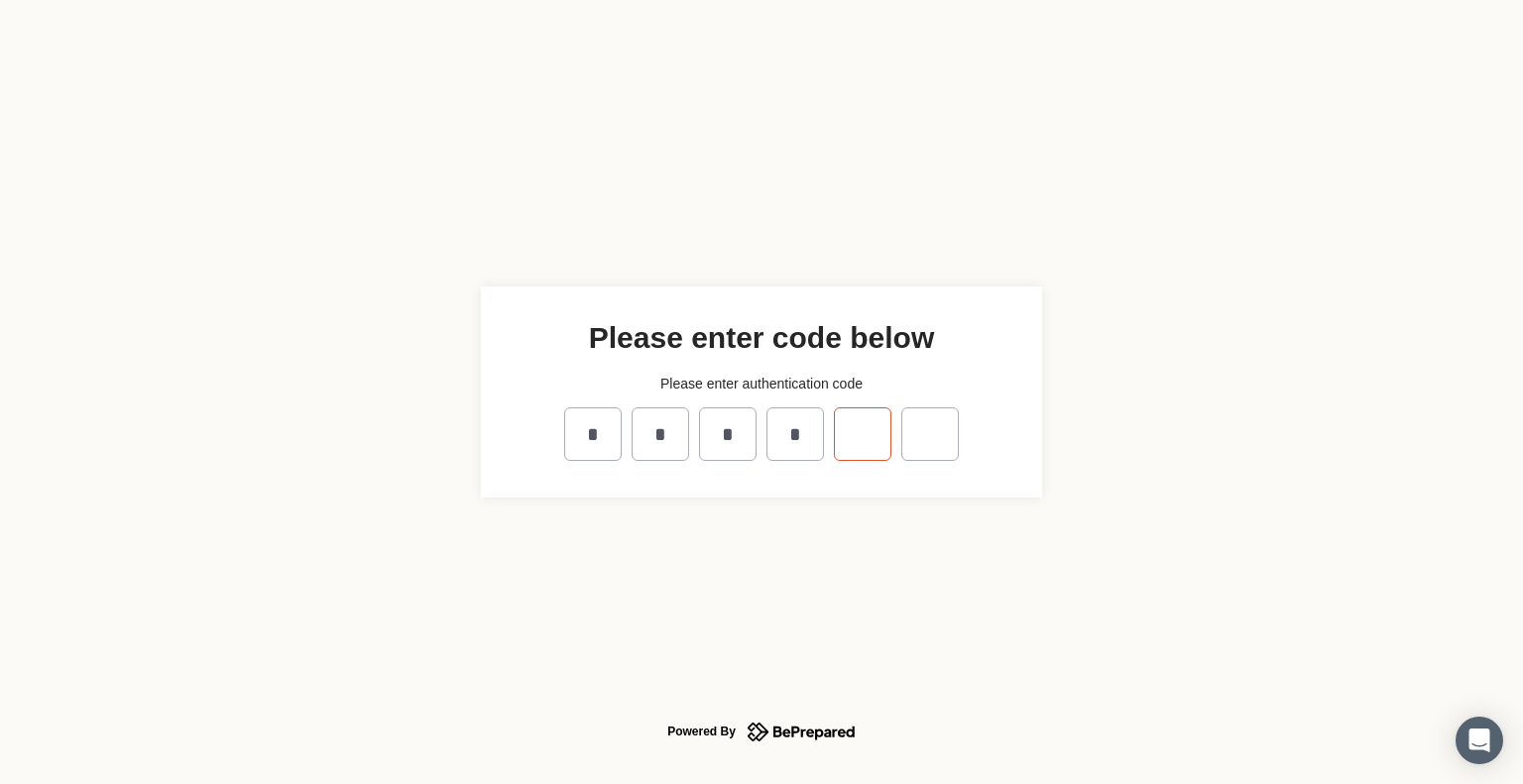 type on "*" 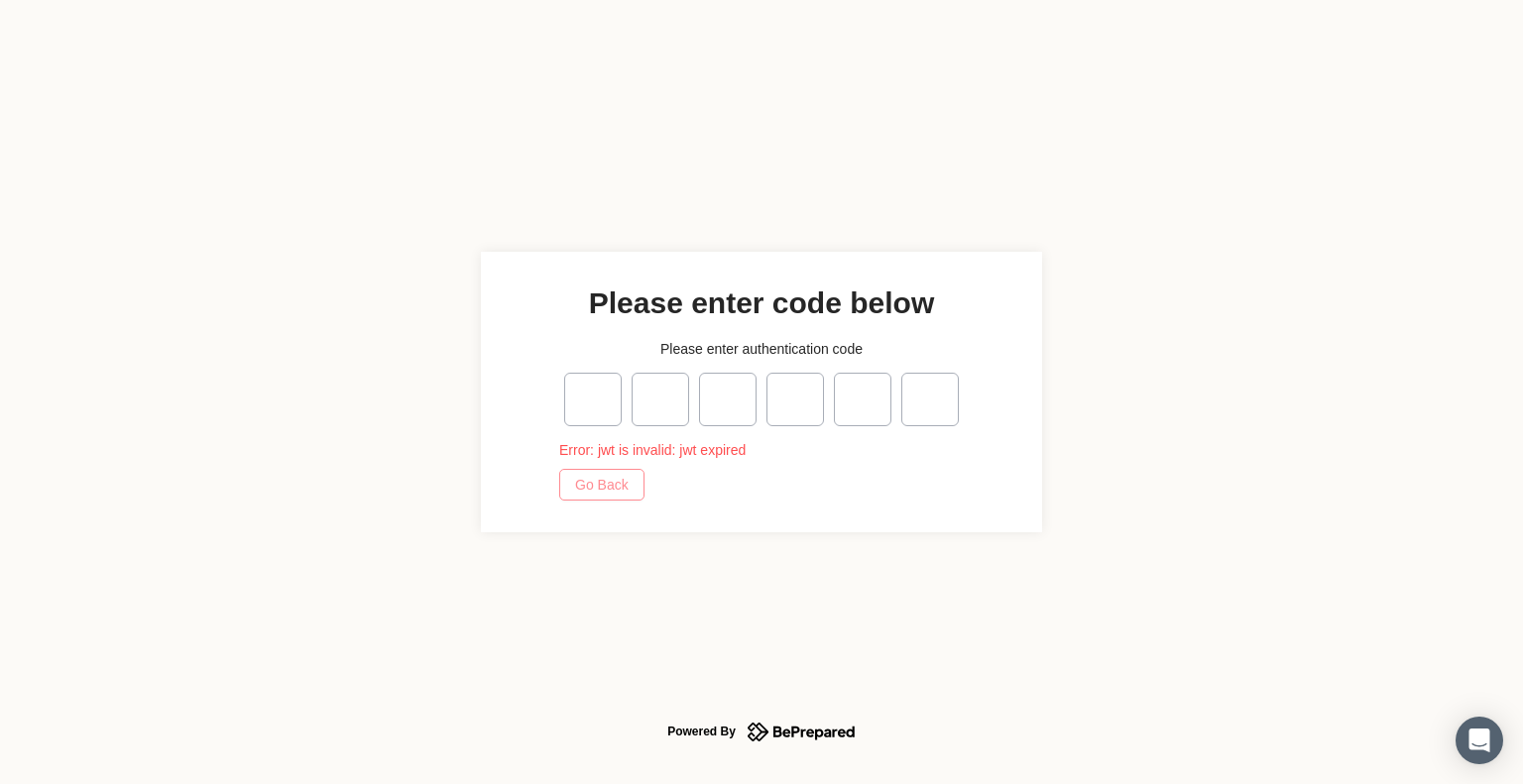 click on "Go Back" at bounding box center [602, 485] 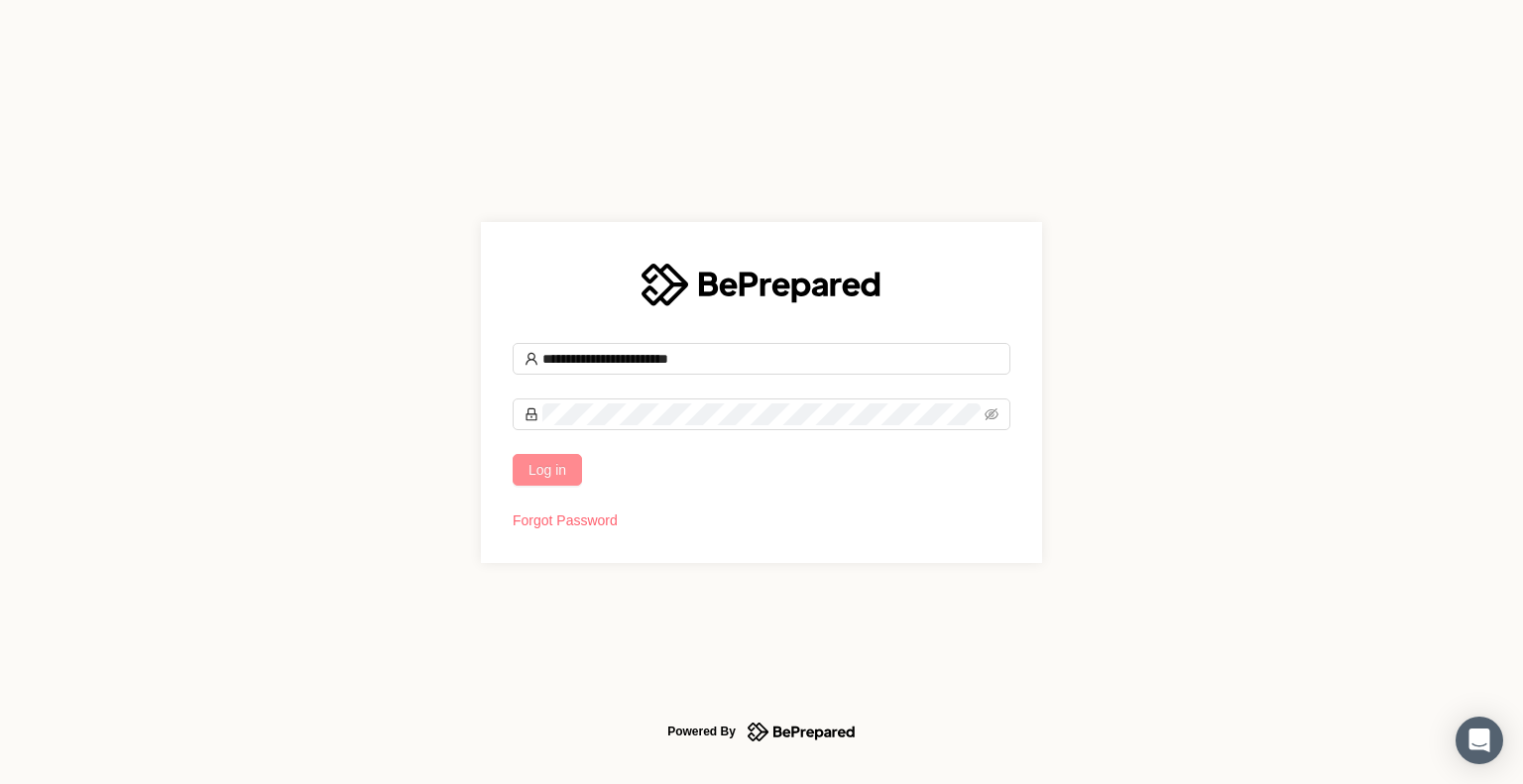 click on "Log in" at bounding box center (547, 470) 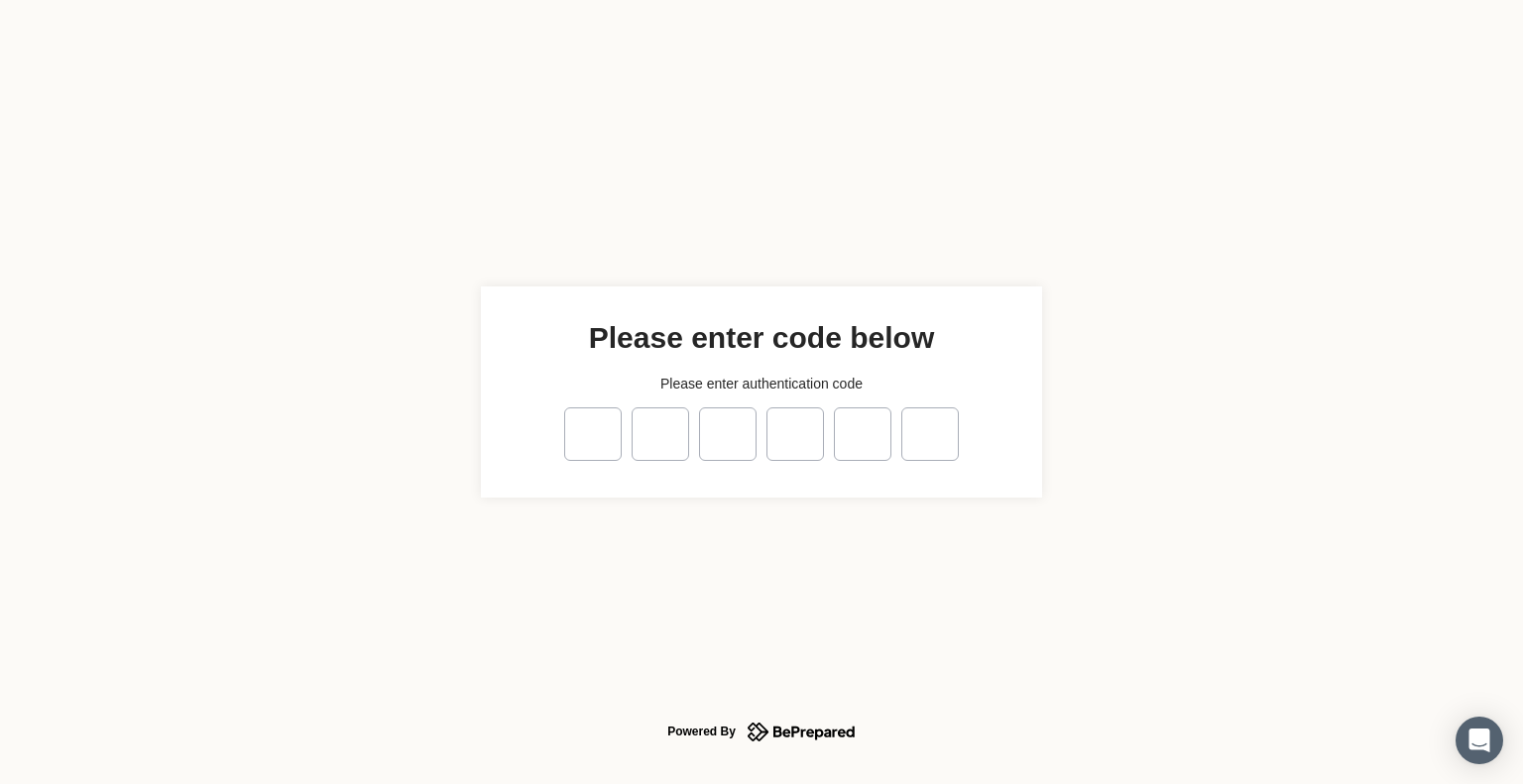 type on "*" 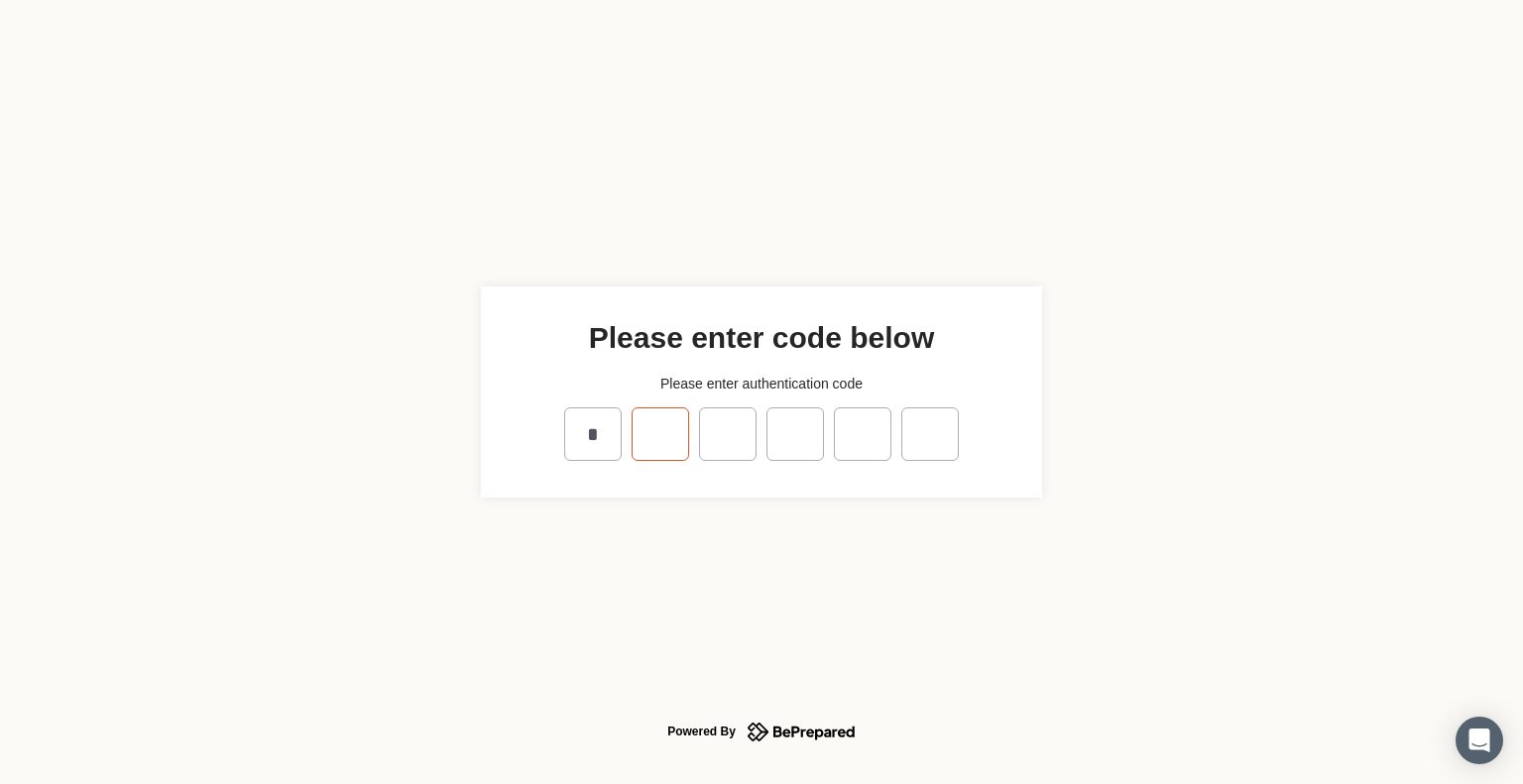 type on "*" 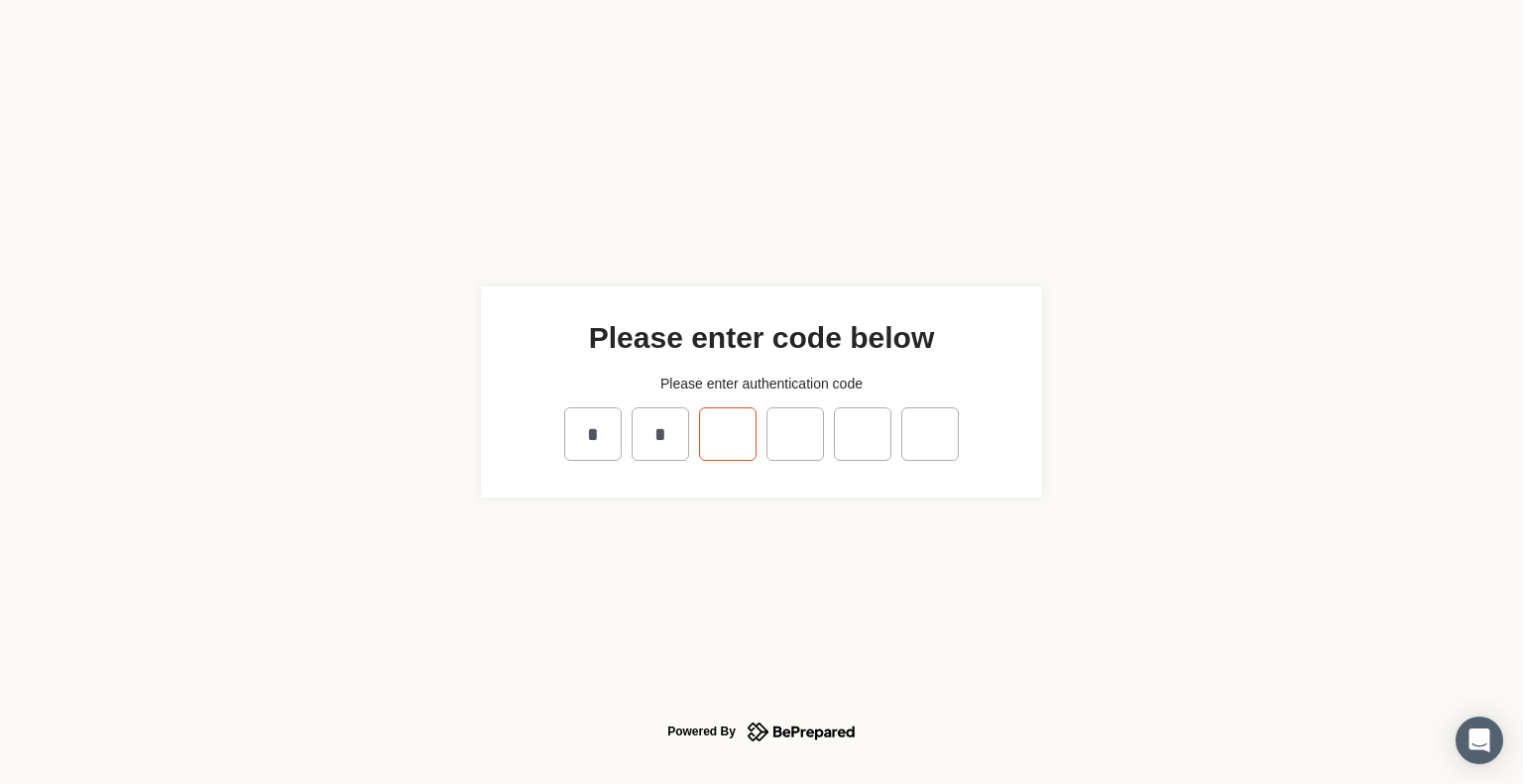 type on "*" 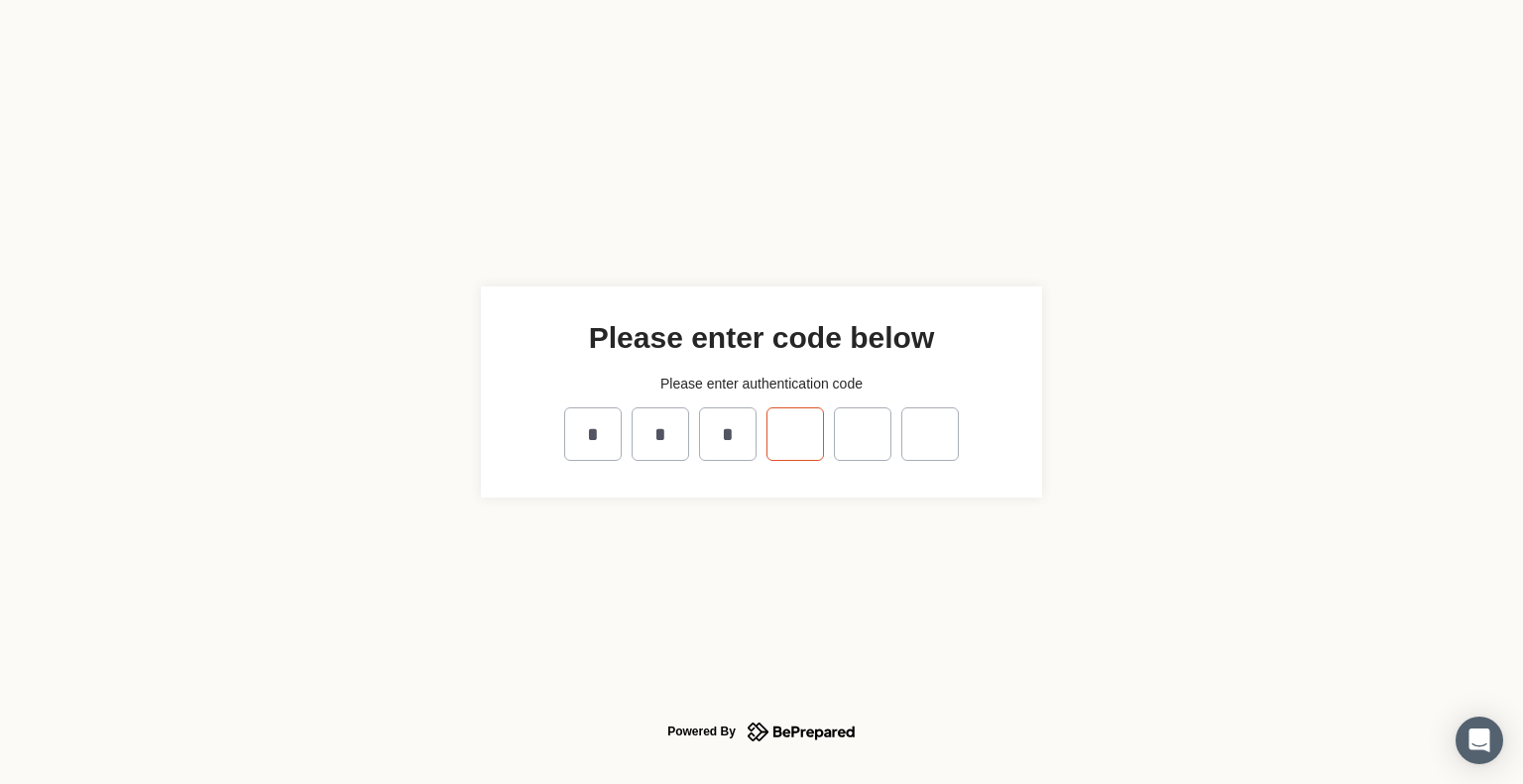 type on "*" 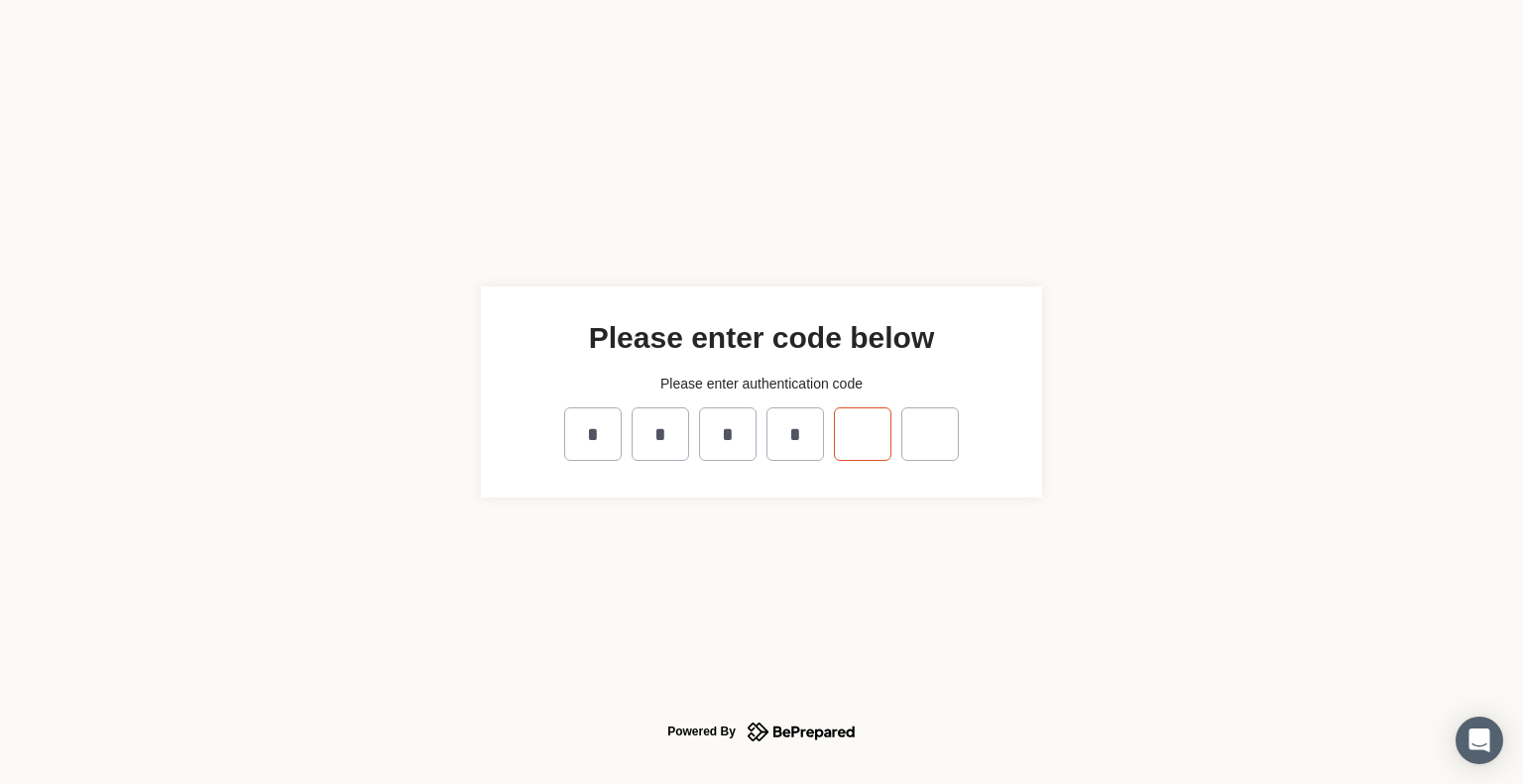 type on "*" 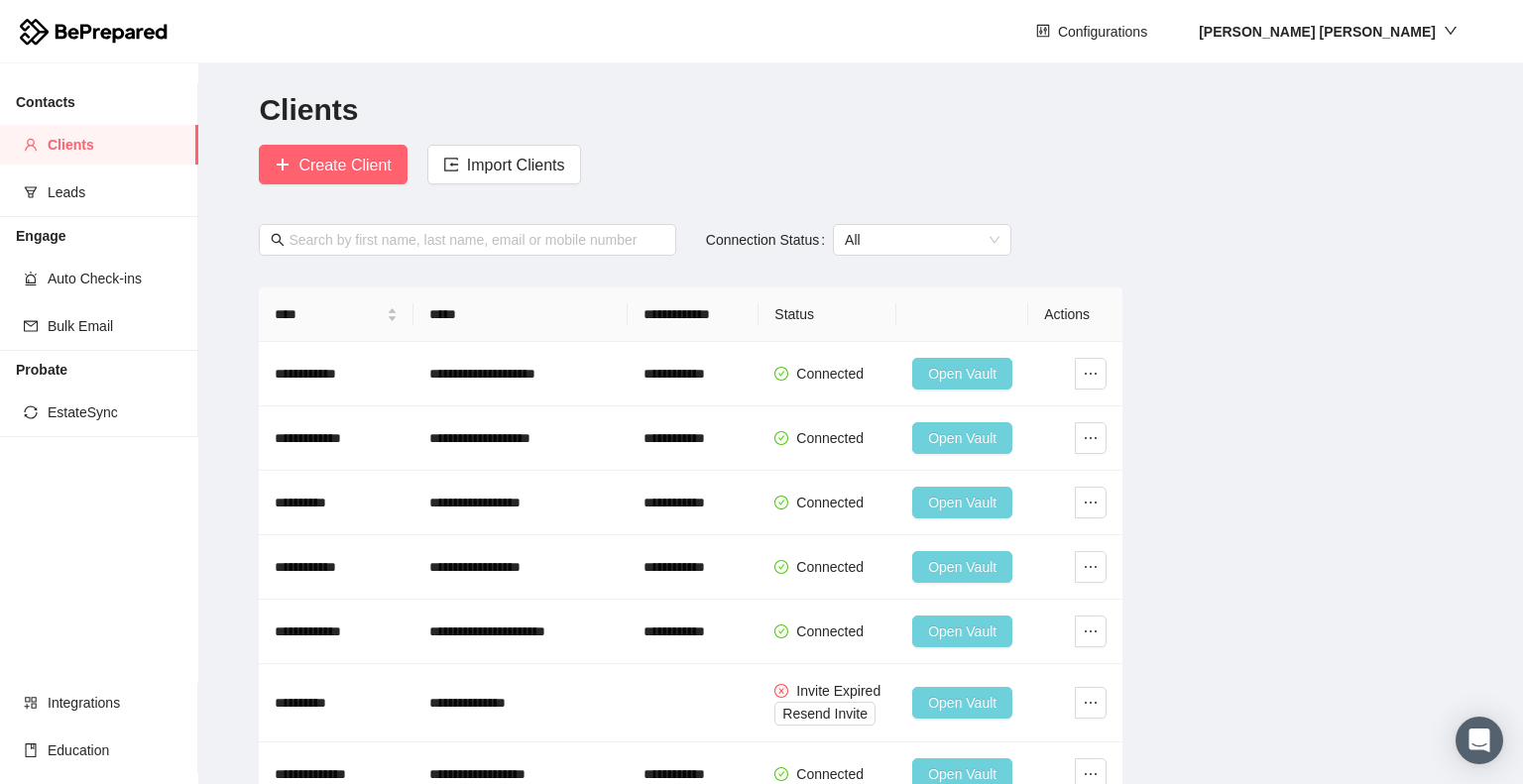 scroll, scrollTop: 0, scrollLeft: 0, axis: both 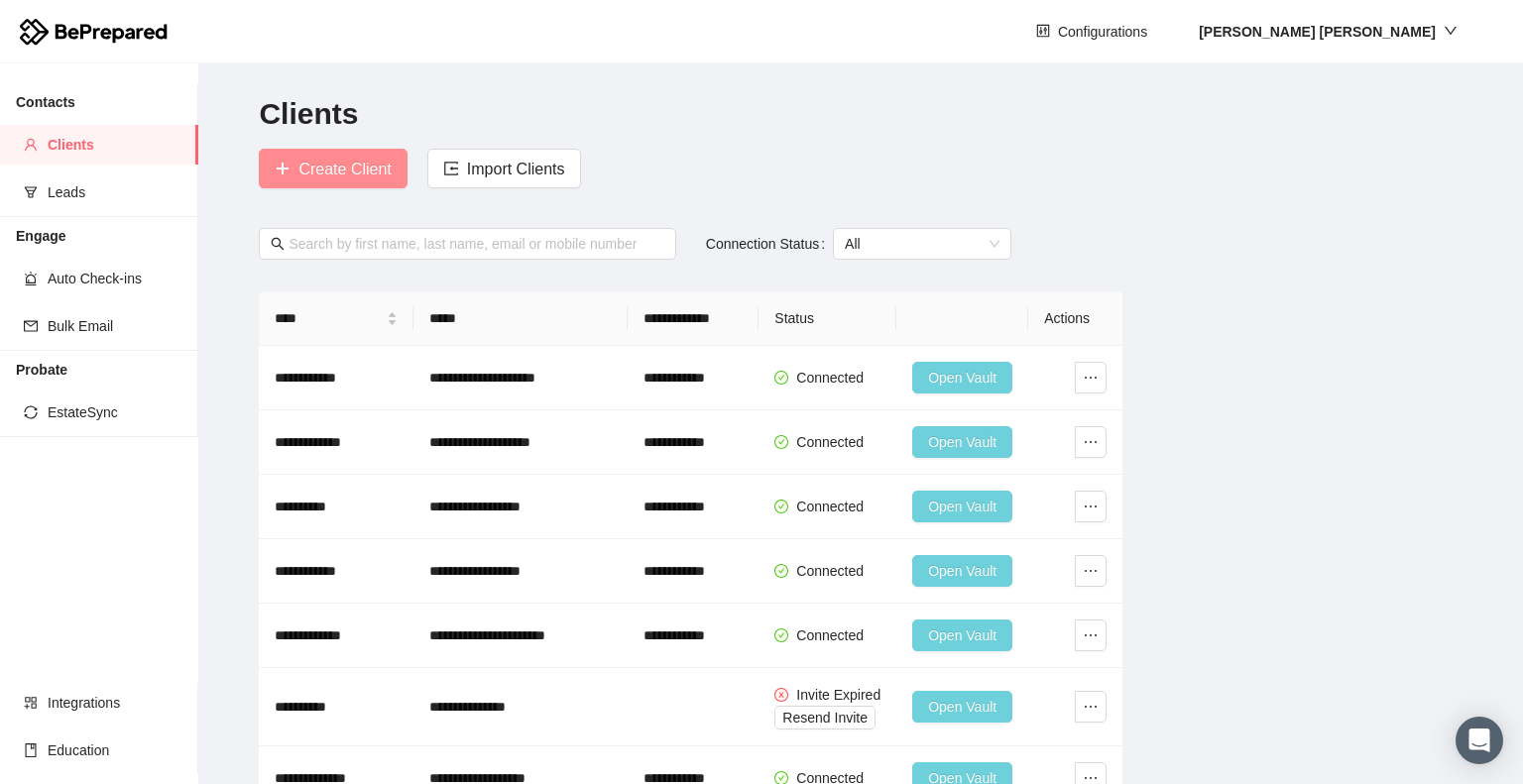 click on "Create Client" at bounding box center [332, 168] 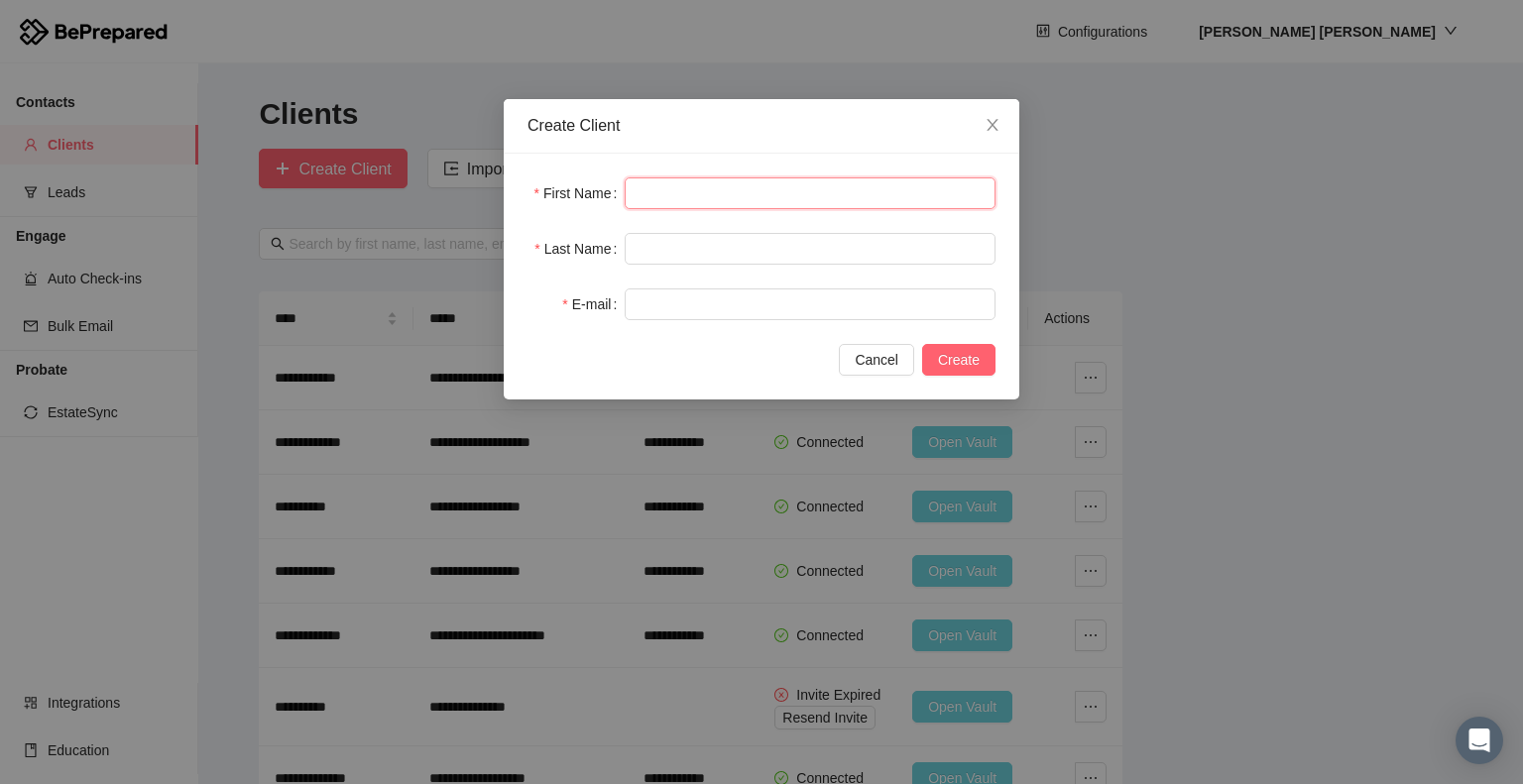 click at bounding box center [810, 193] 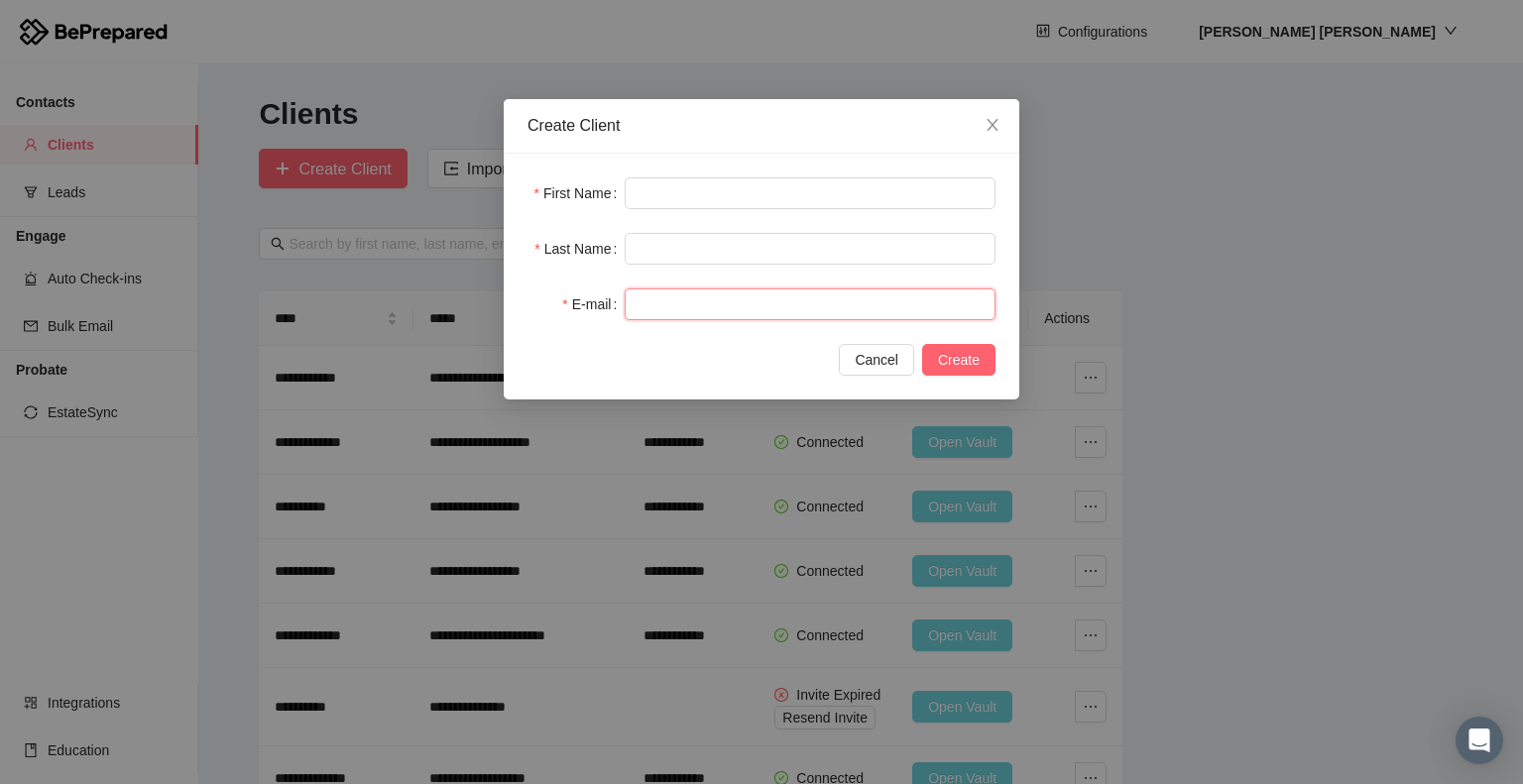 click at bounding box center [810, 304] 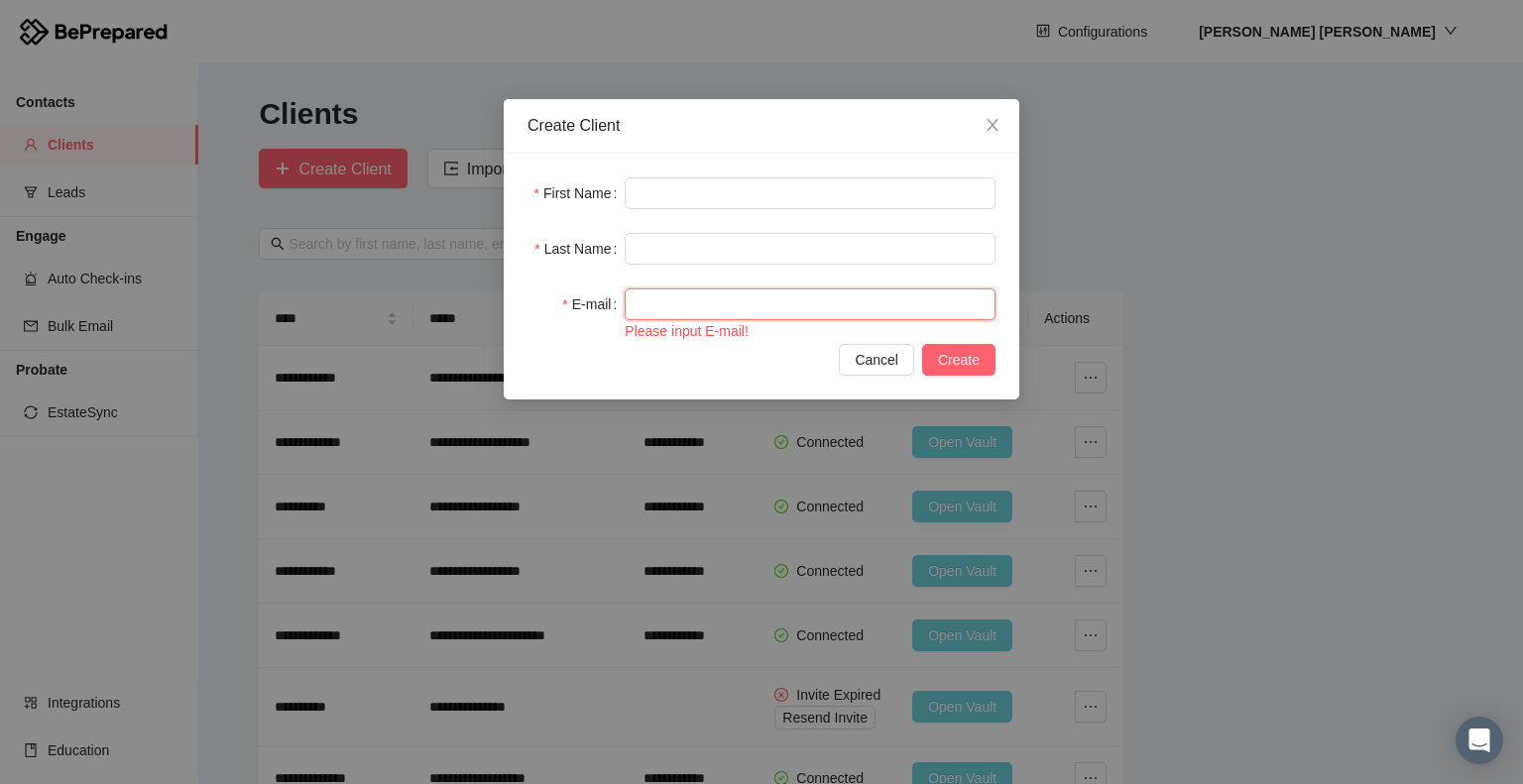 paste on "**********" 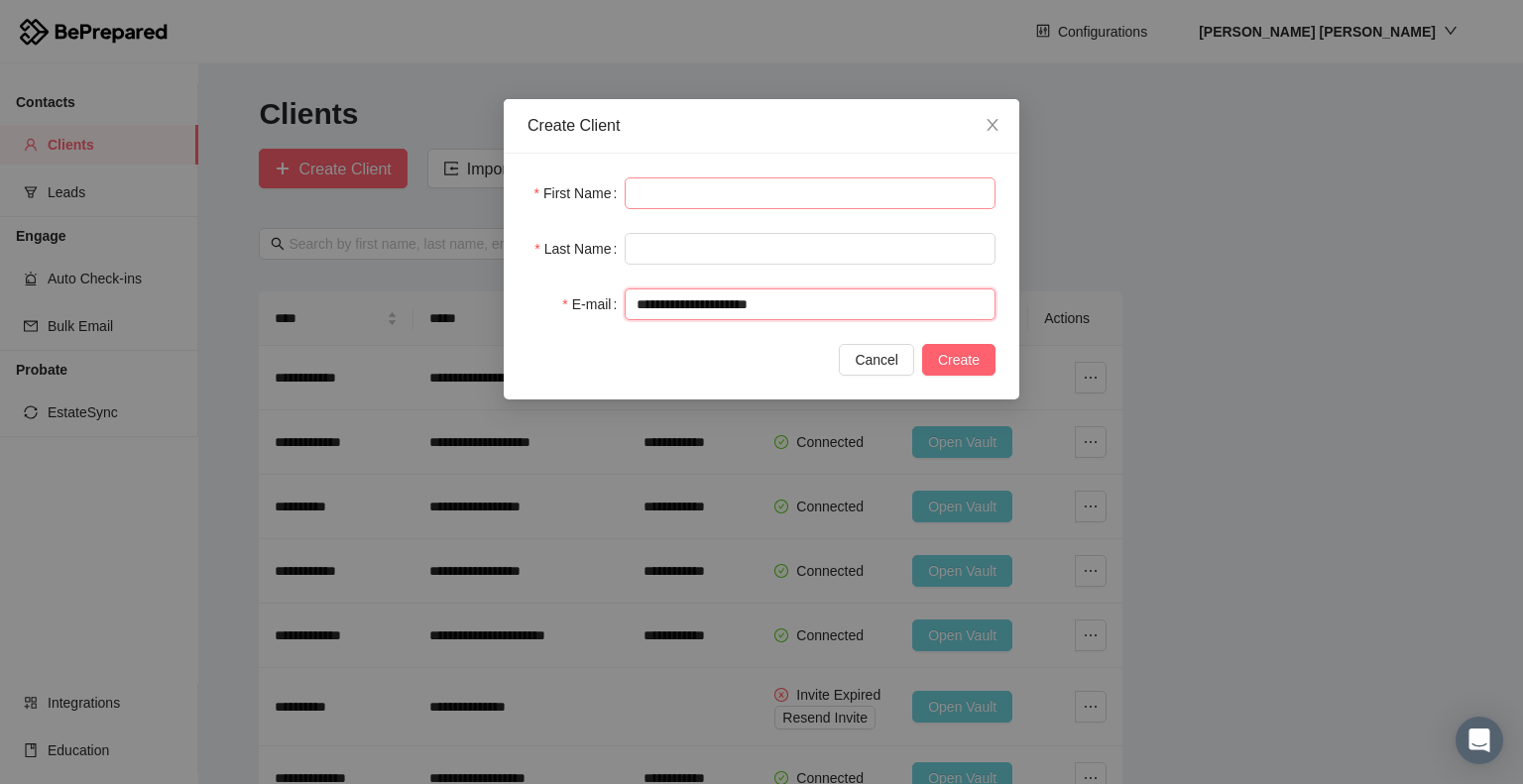 type on "**********" 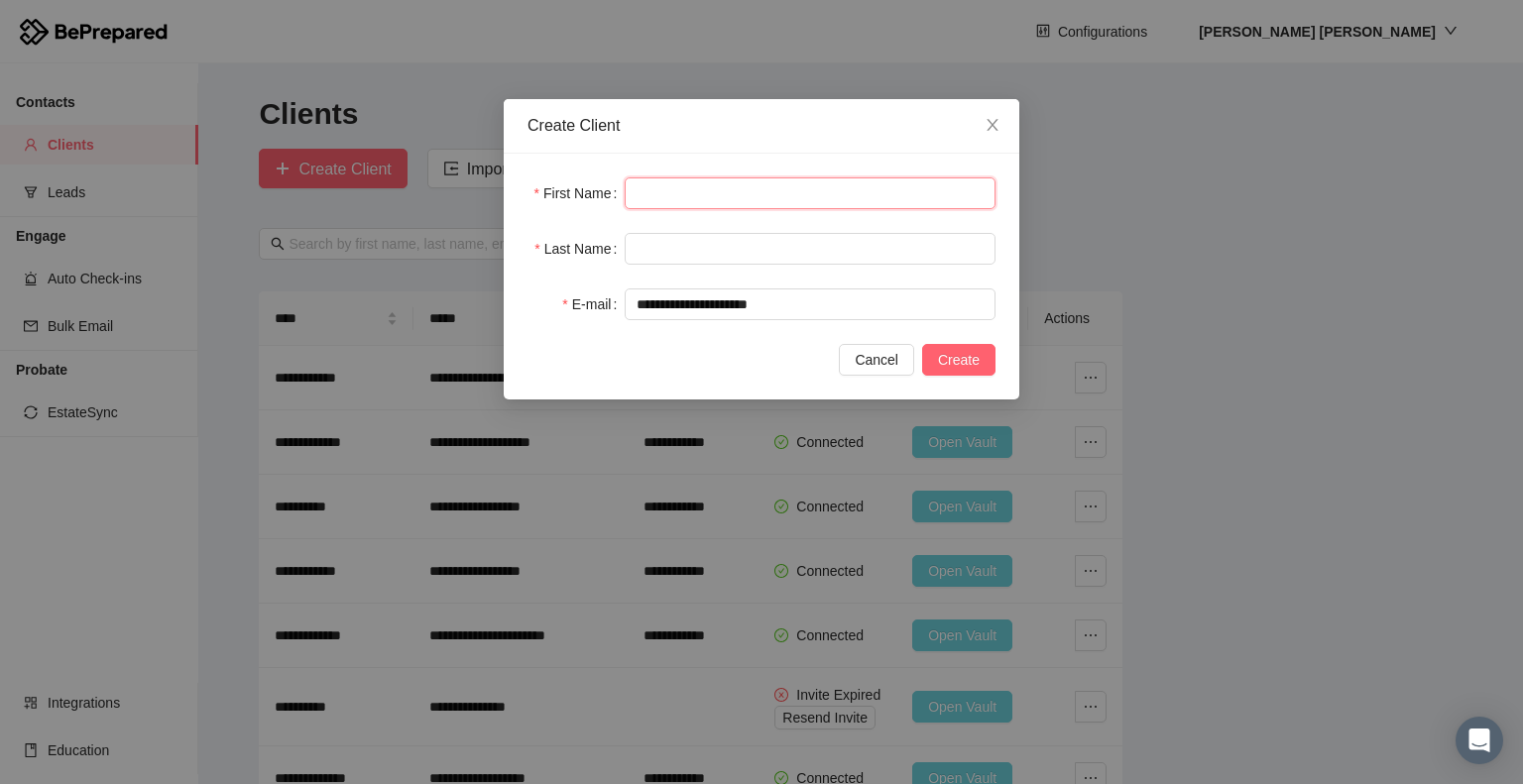 click at bounding box center [810, 193] 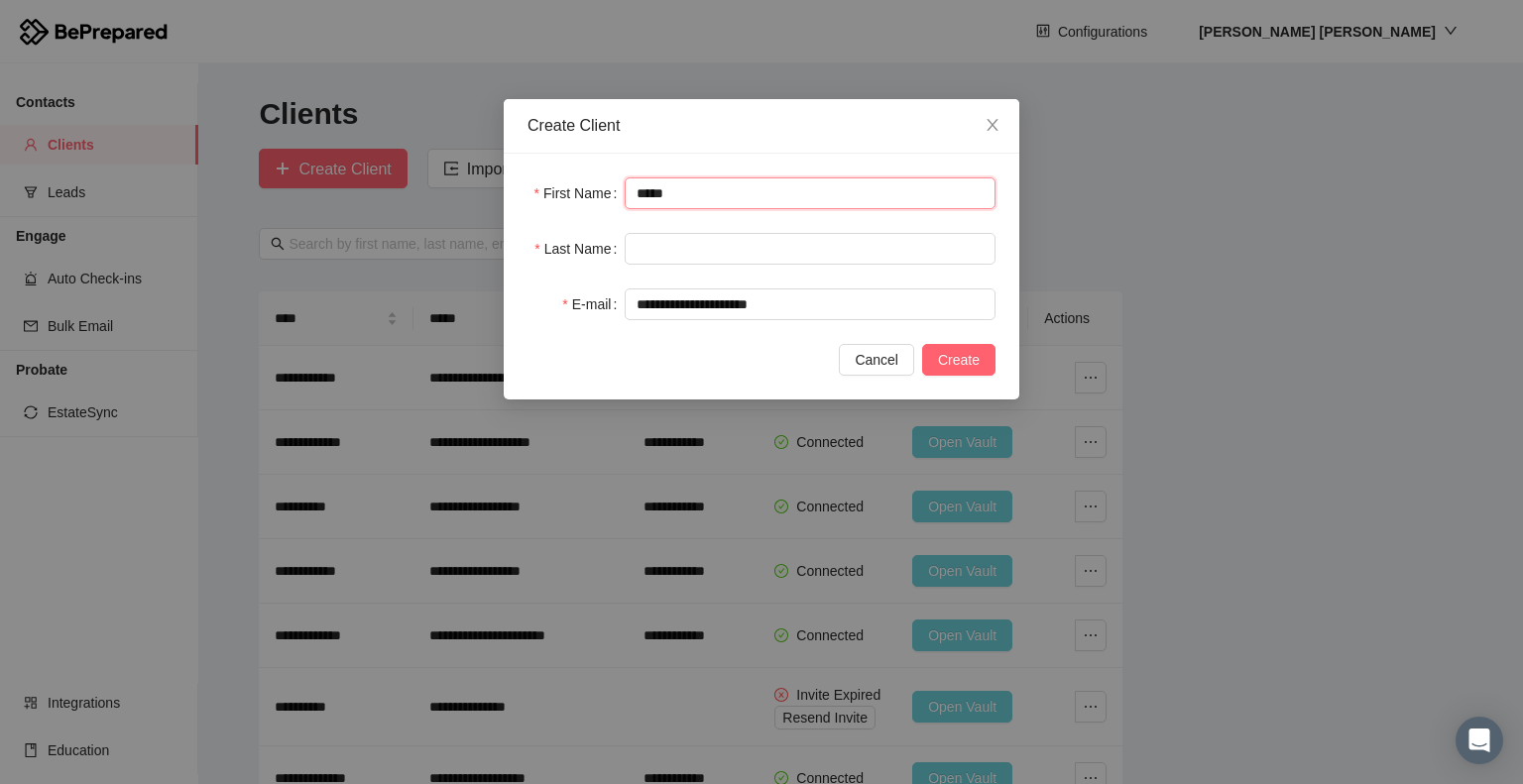 type on "*****" 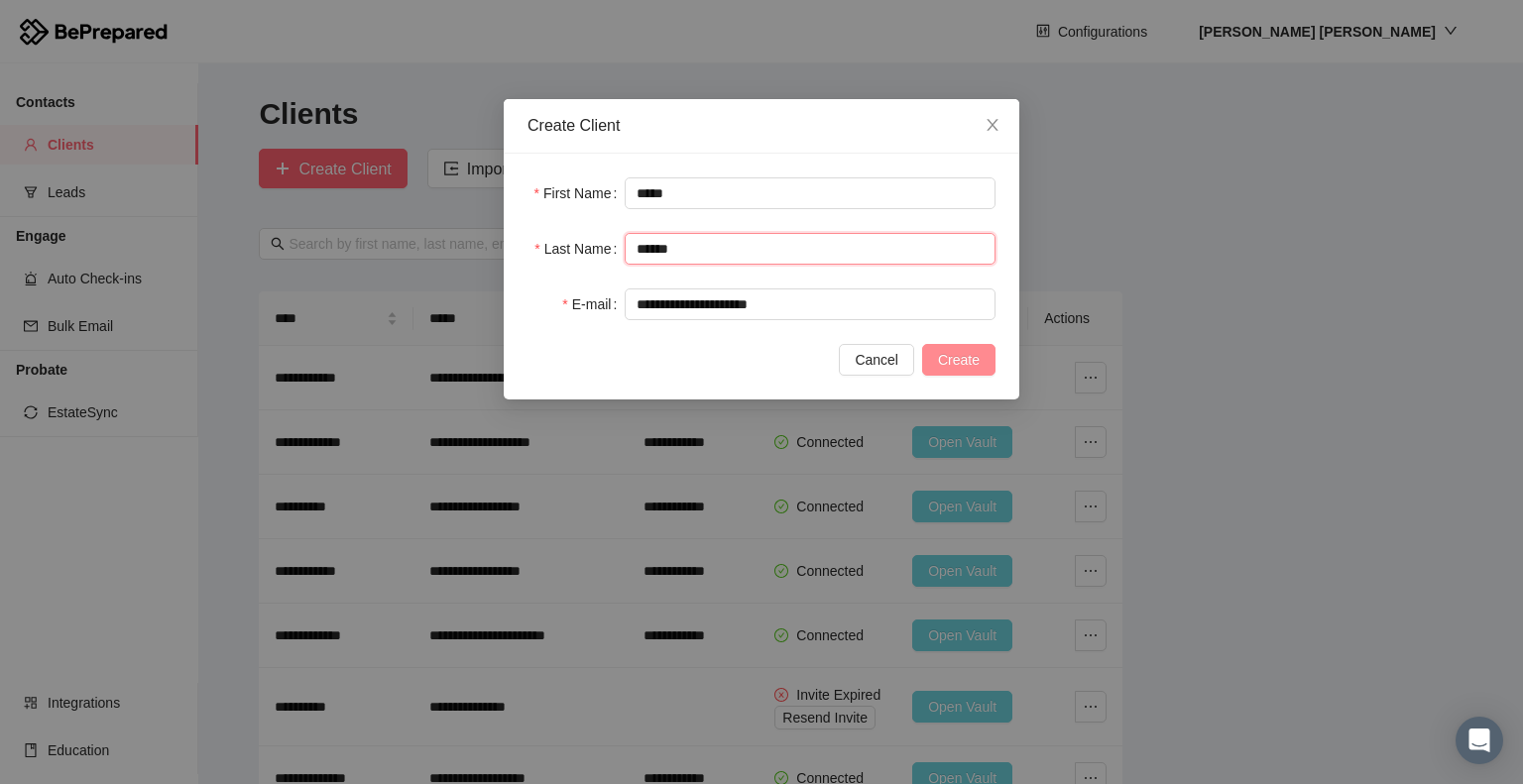 type on "******" 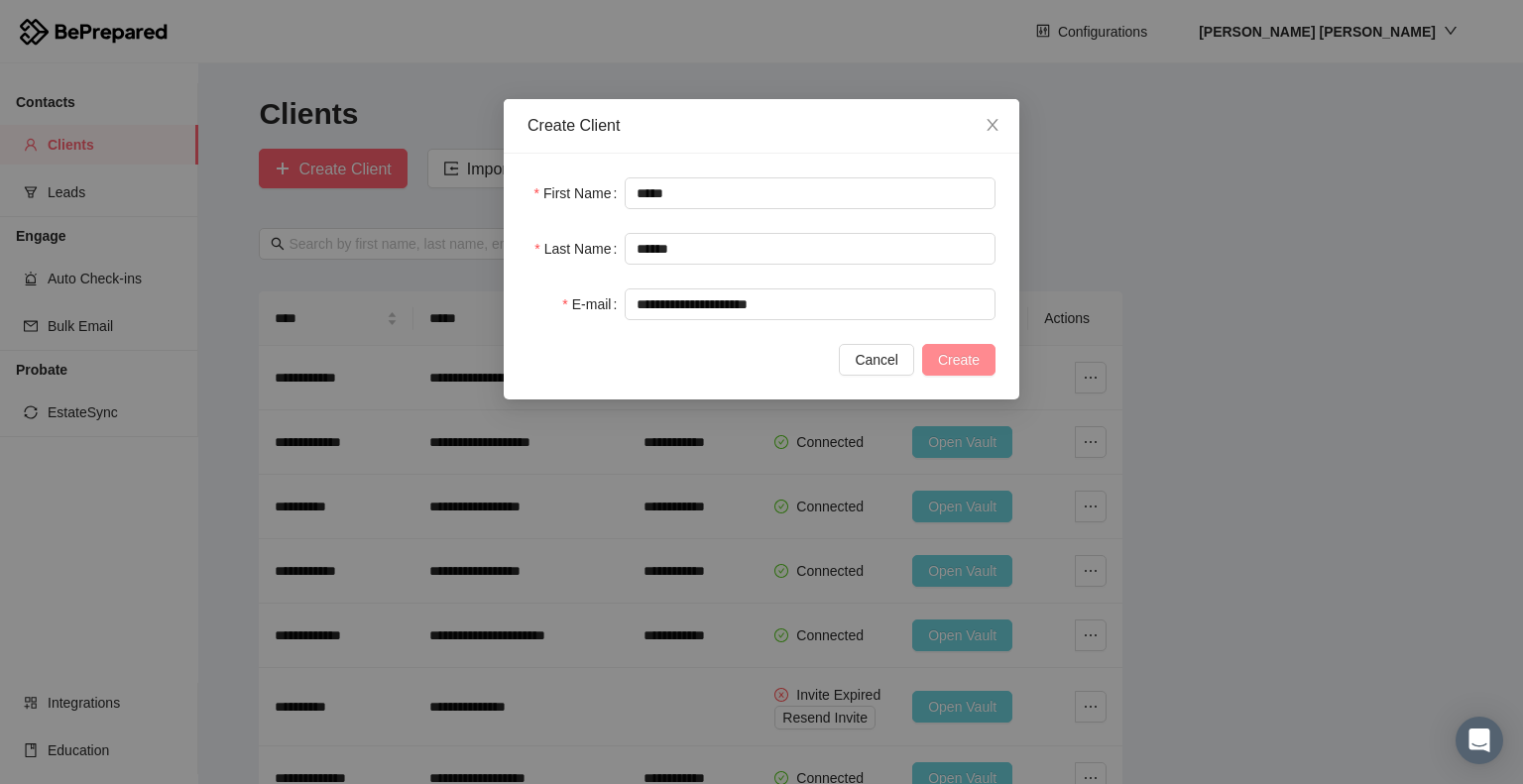 click on "Create" at bounding box center [959, 360] 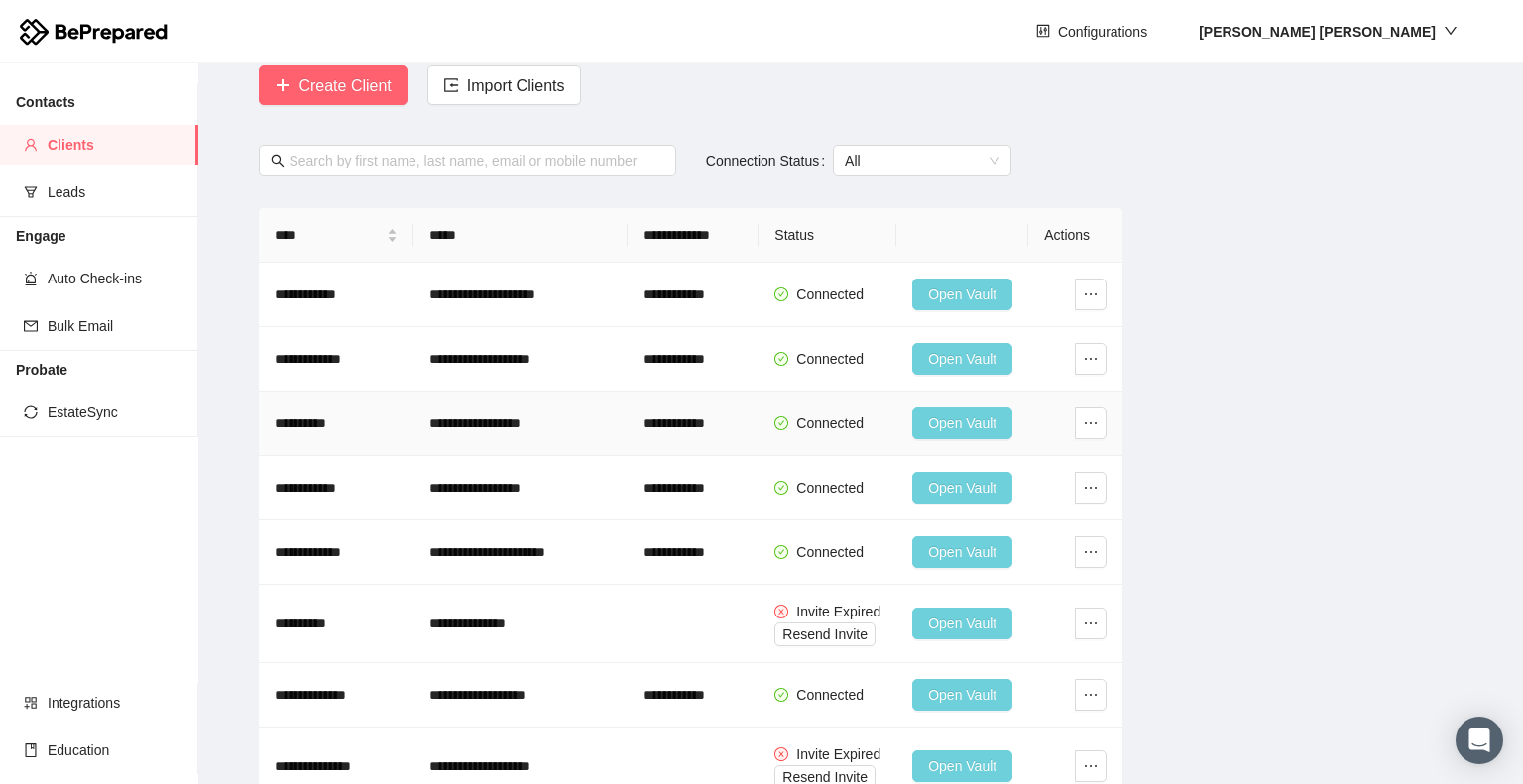 scroll, scrollTop: 0, scrollLeft: 0, axis: both 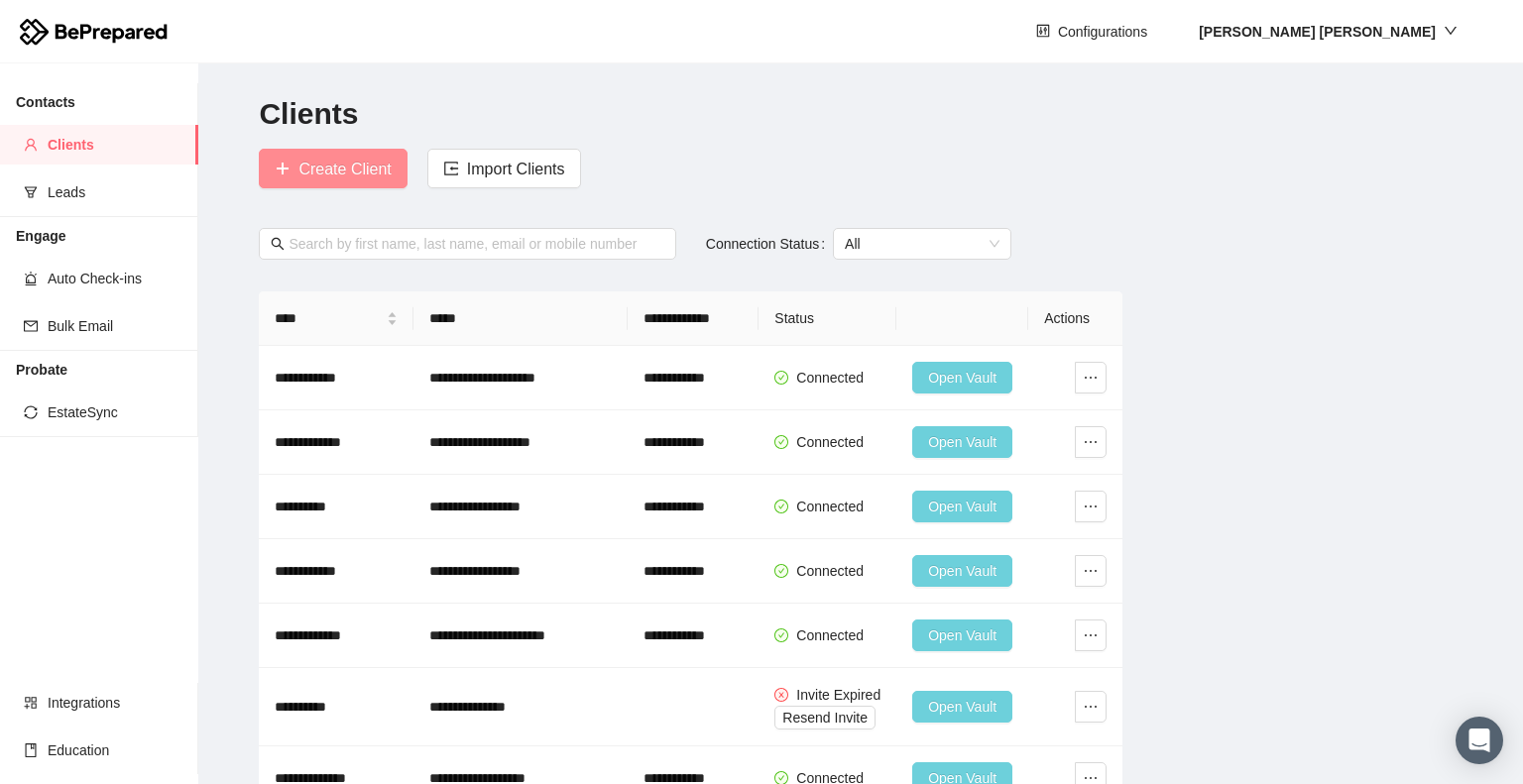 click on "Create Client" at bounding box center [332, 168] 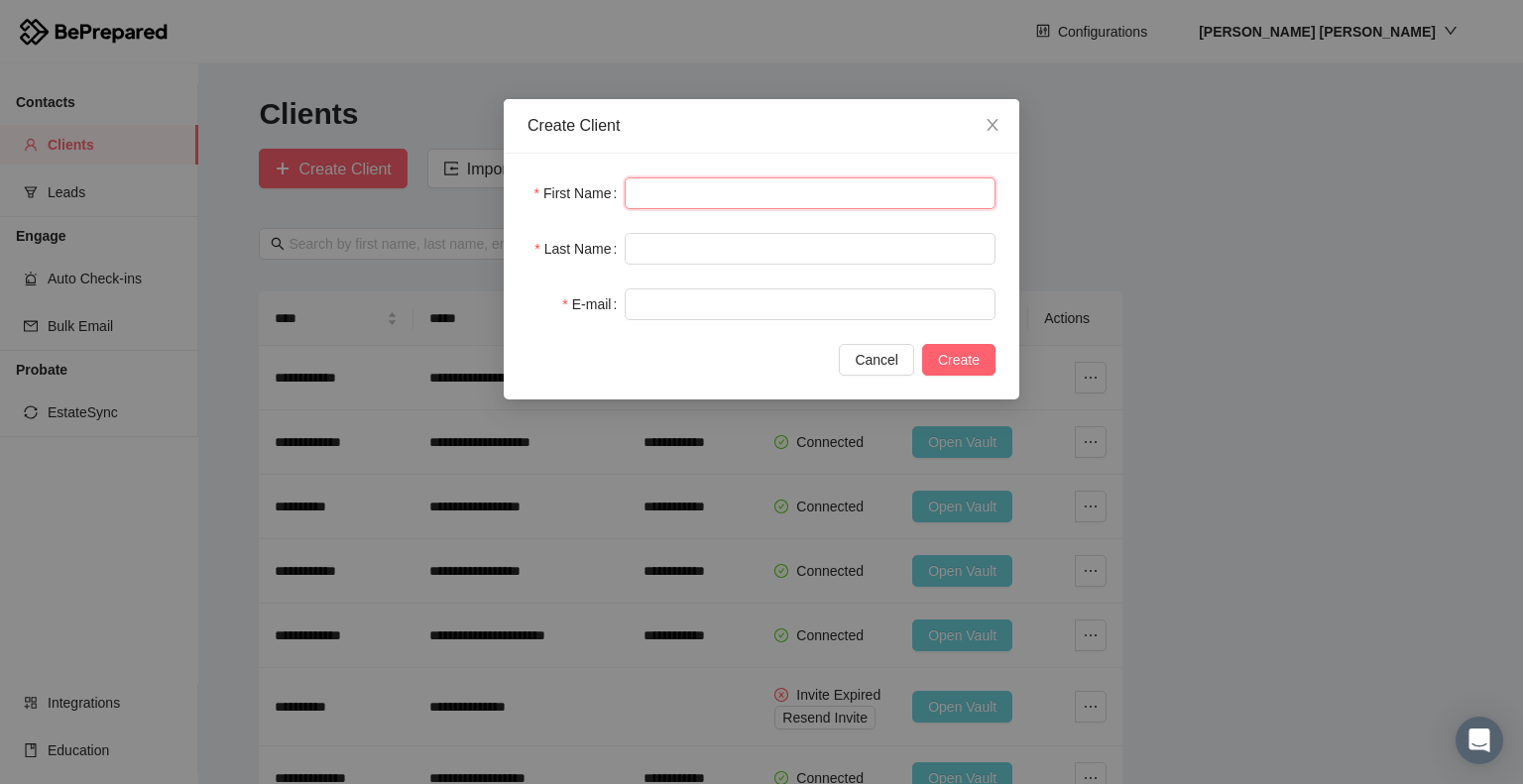 click at bounding box center (810, 193) 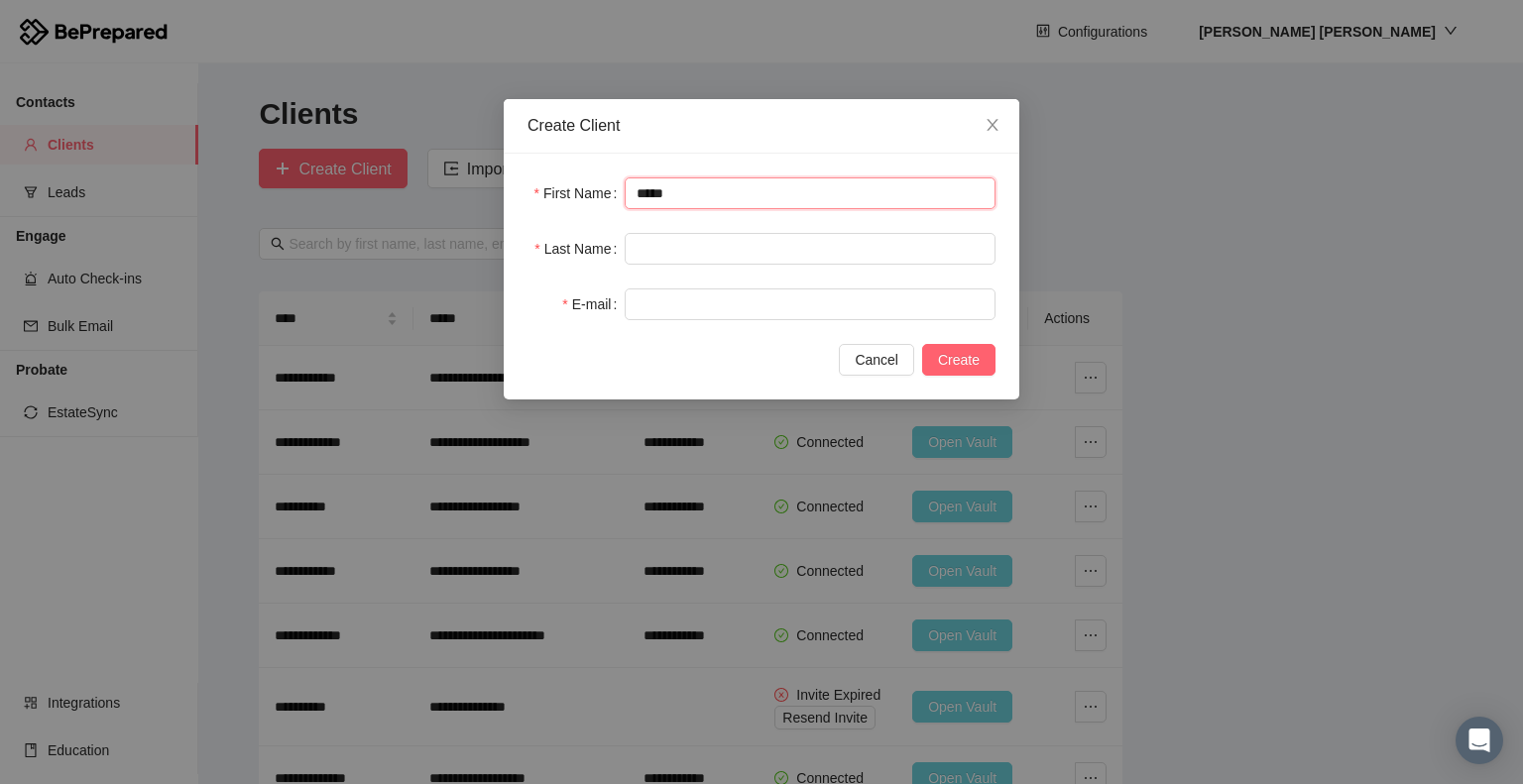 type on "*****" 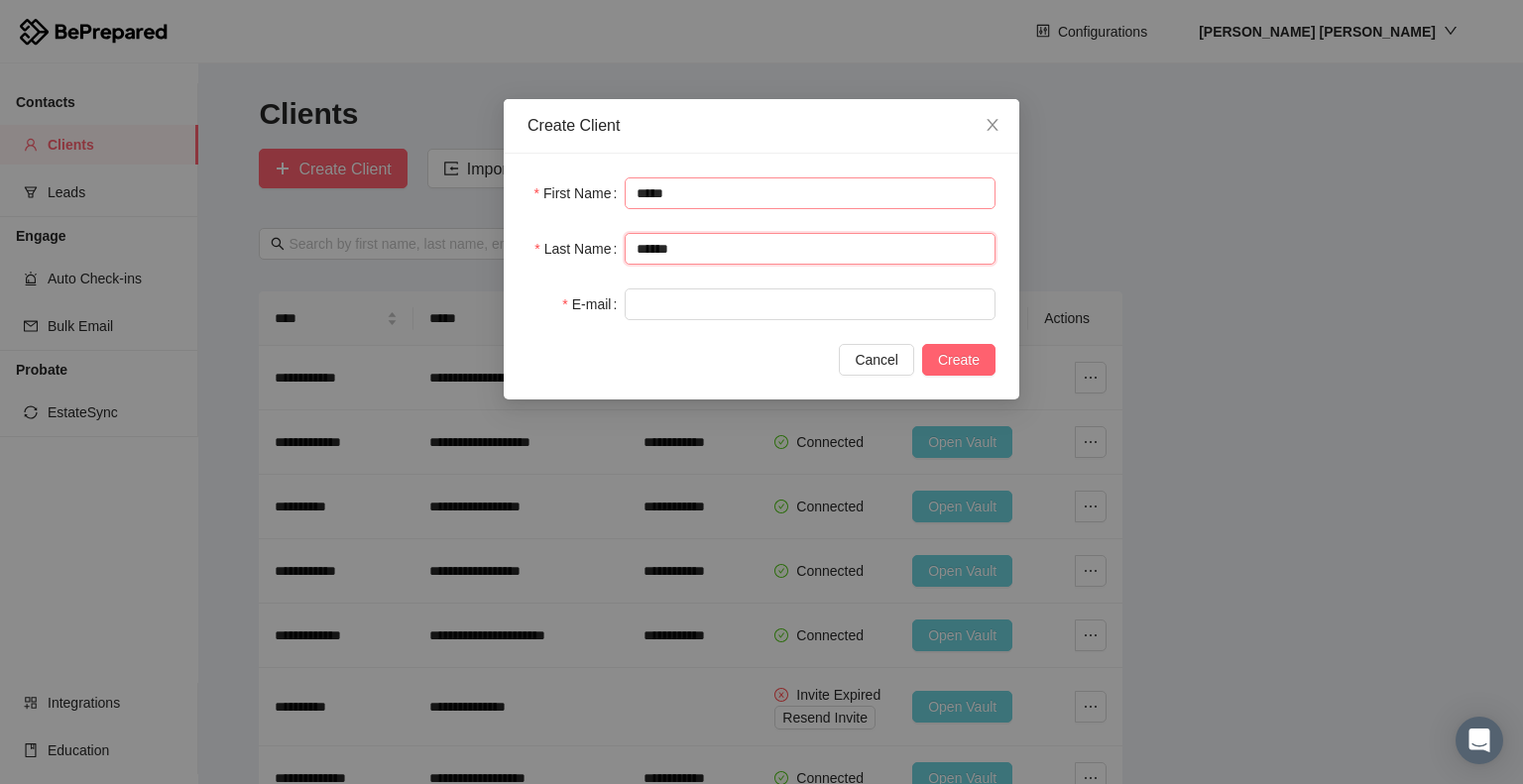 type on "******" 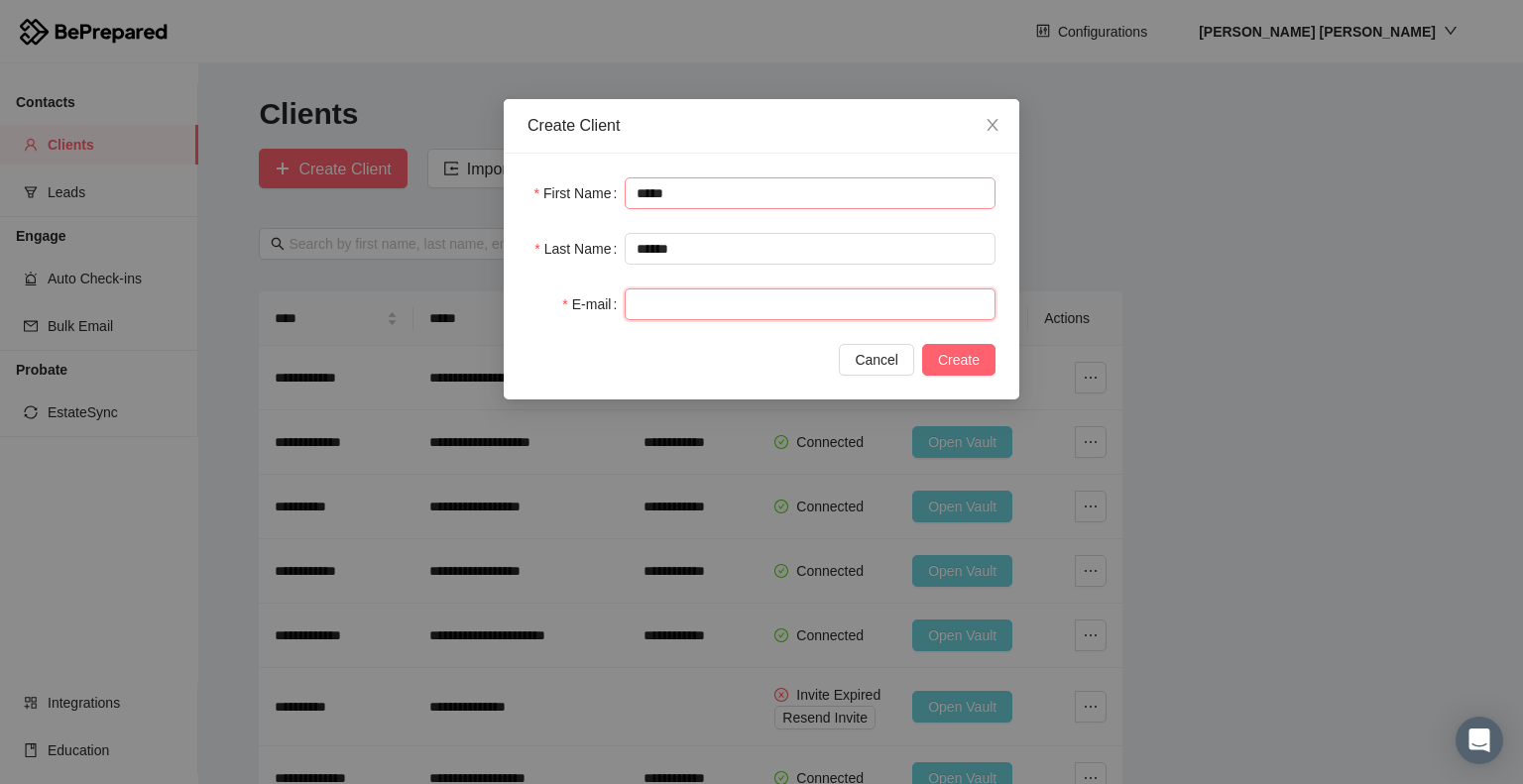 paste on "**********" 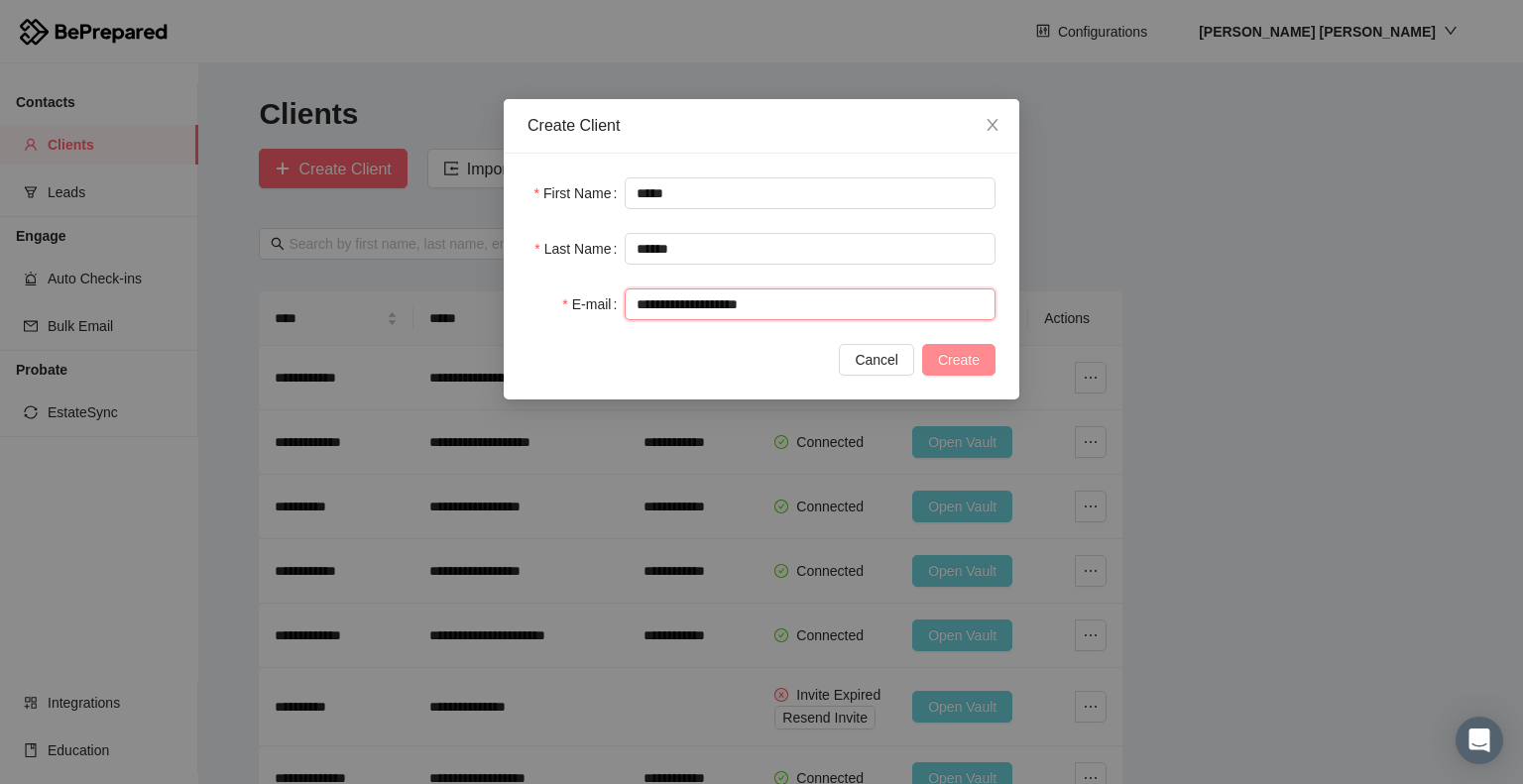 type on "**********" 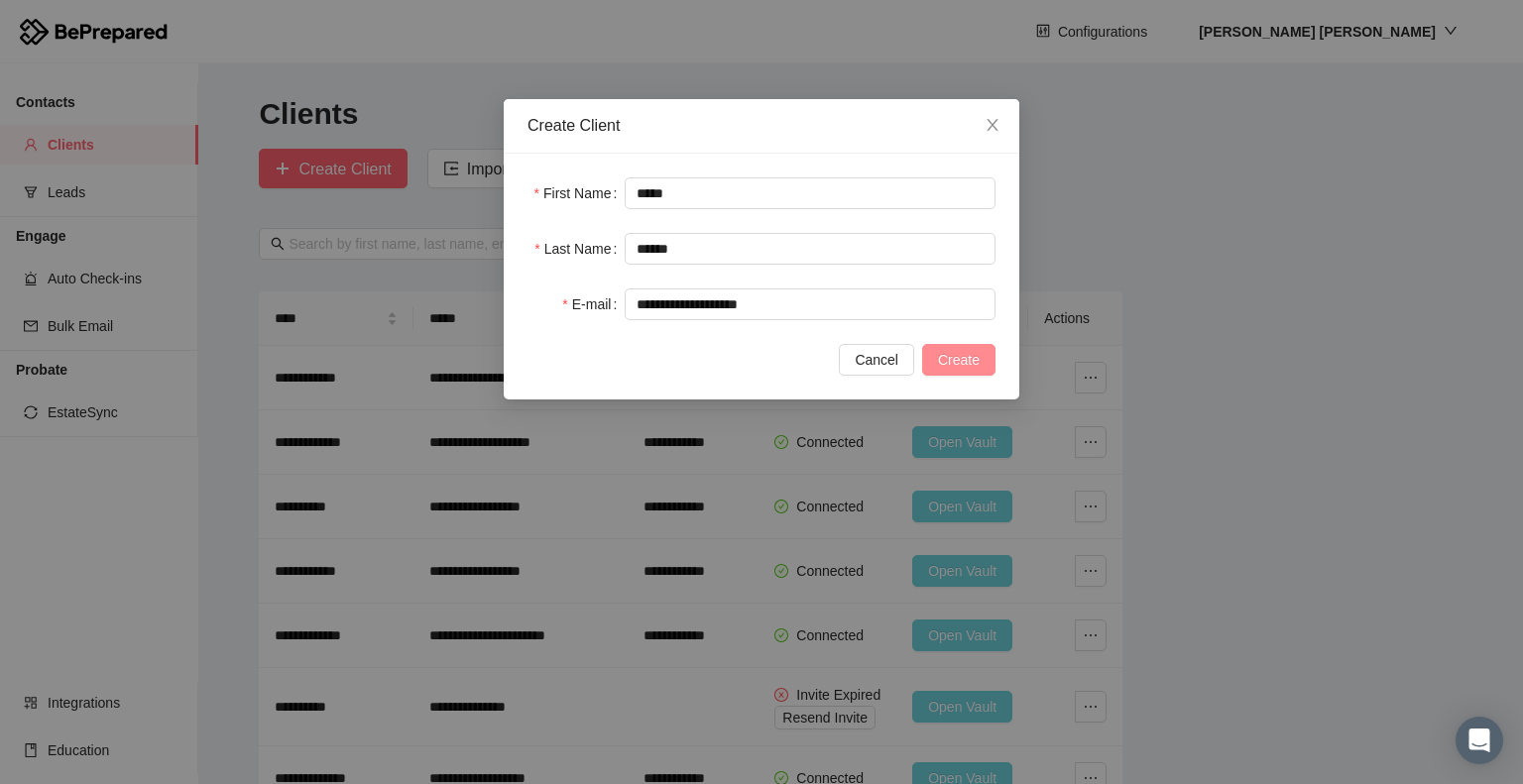 click on "Create" at bounding box center [959, 360] 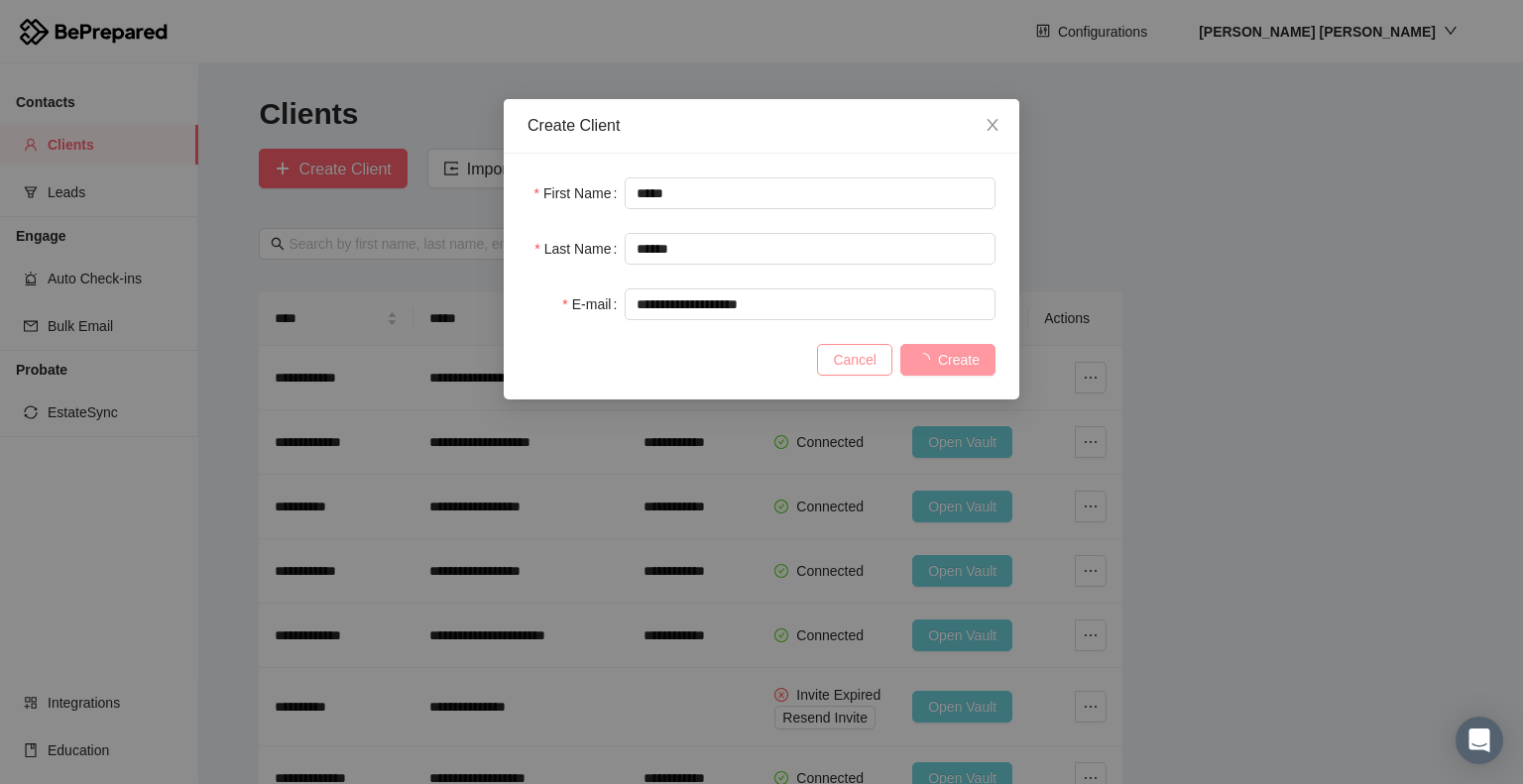 drag, startPoint x: 872, startPoint y: 372, endPoint x: 904, endPoint y: 497, distance: 129.031 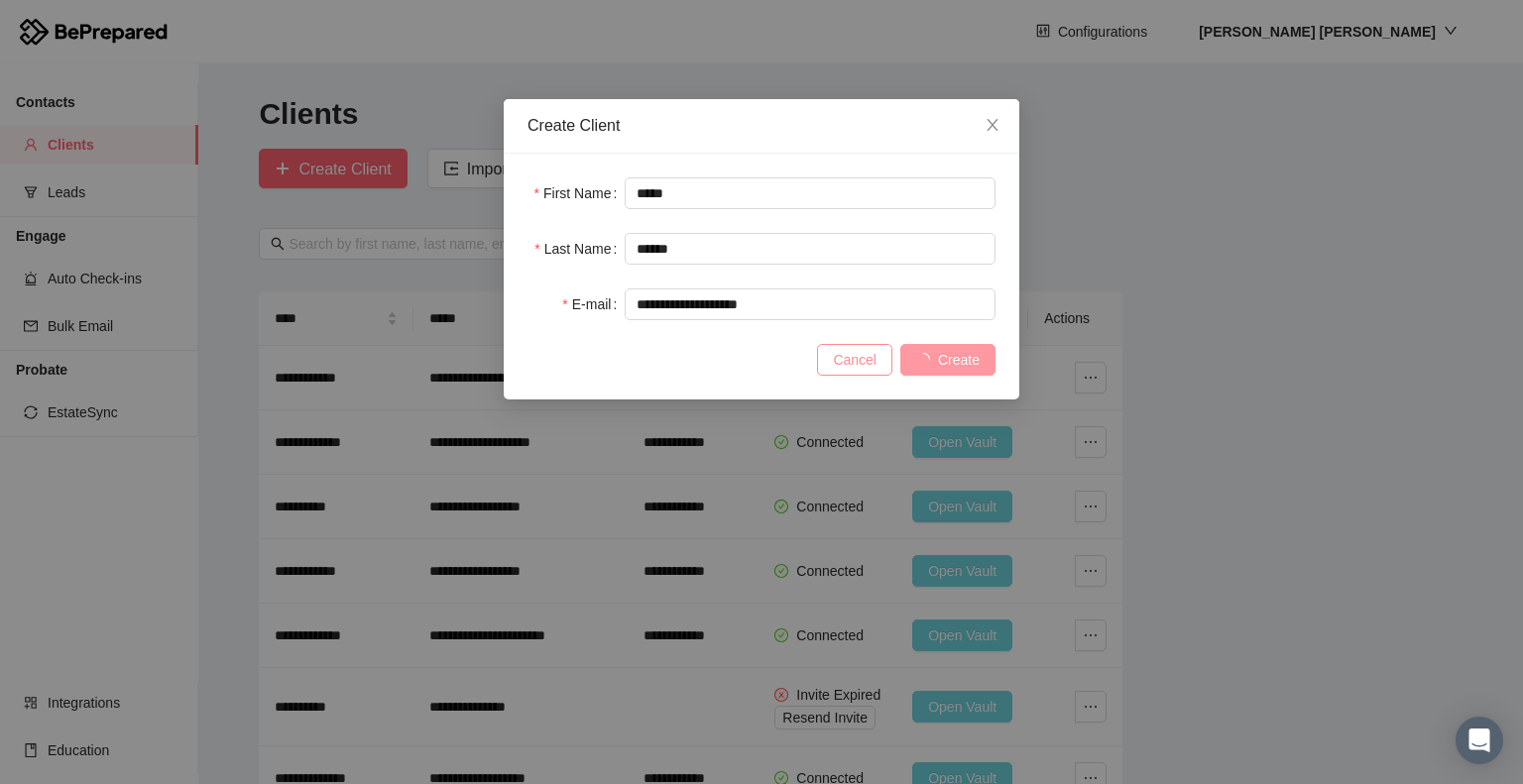 click on "**********" at bounding box center (762, 392) 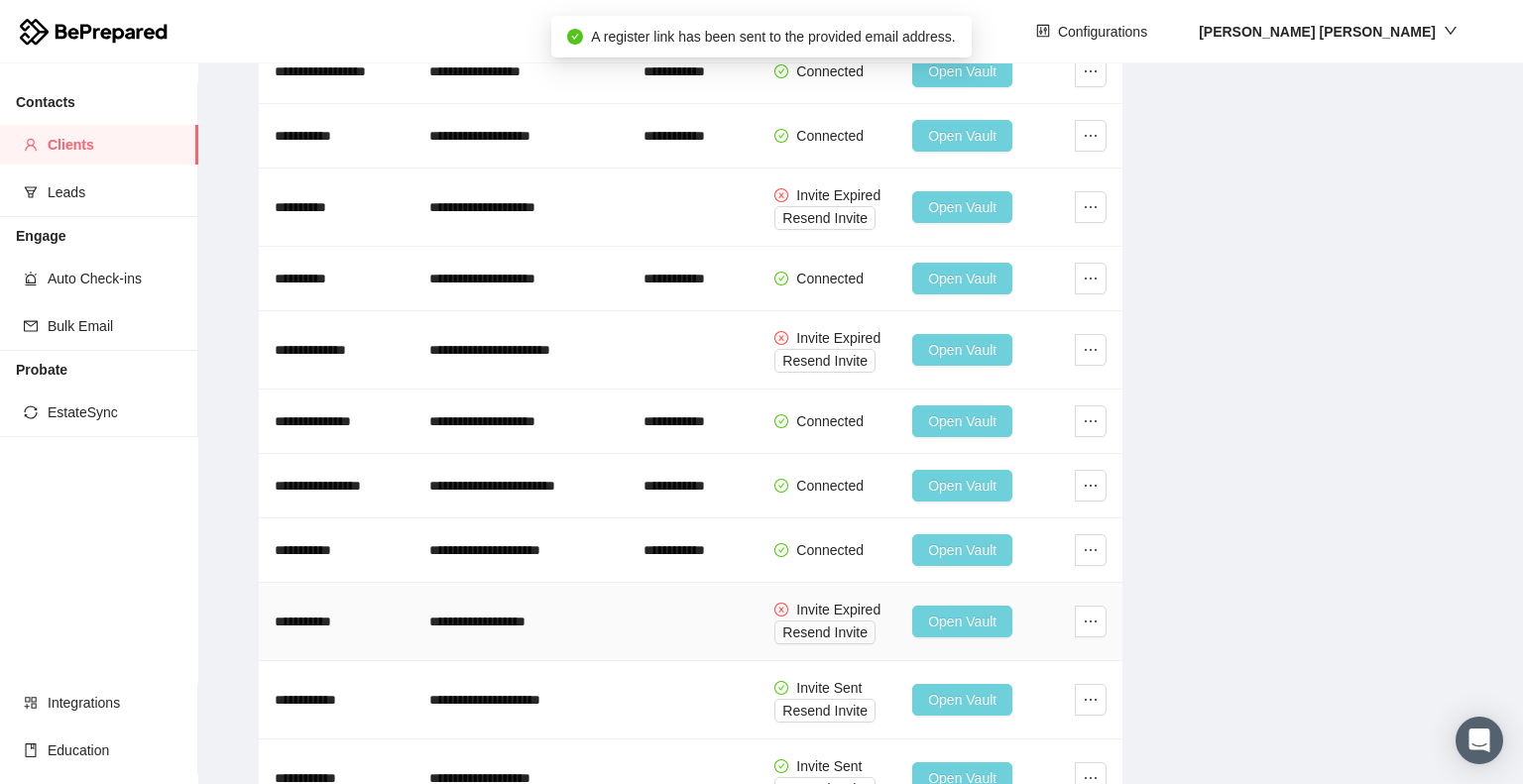 scroll, scrollTop: 1420, scrollLeft: 0, axis: vertical 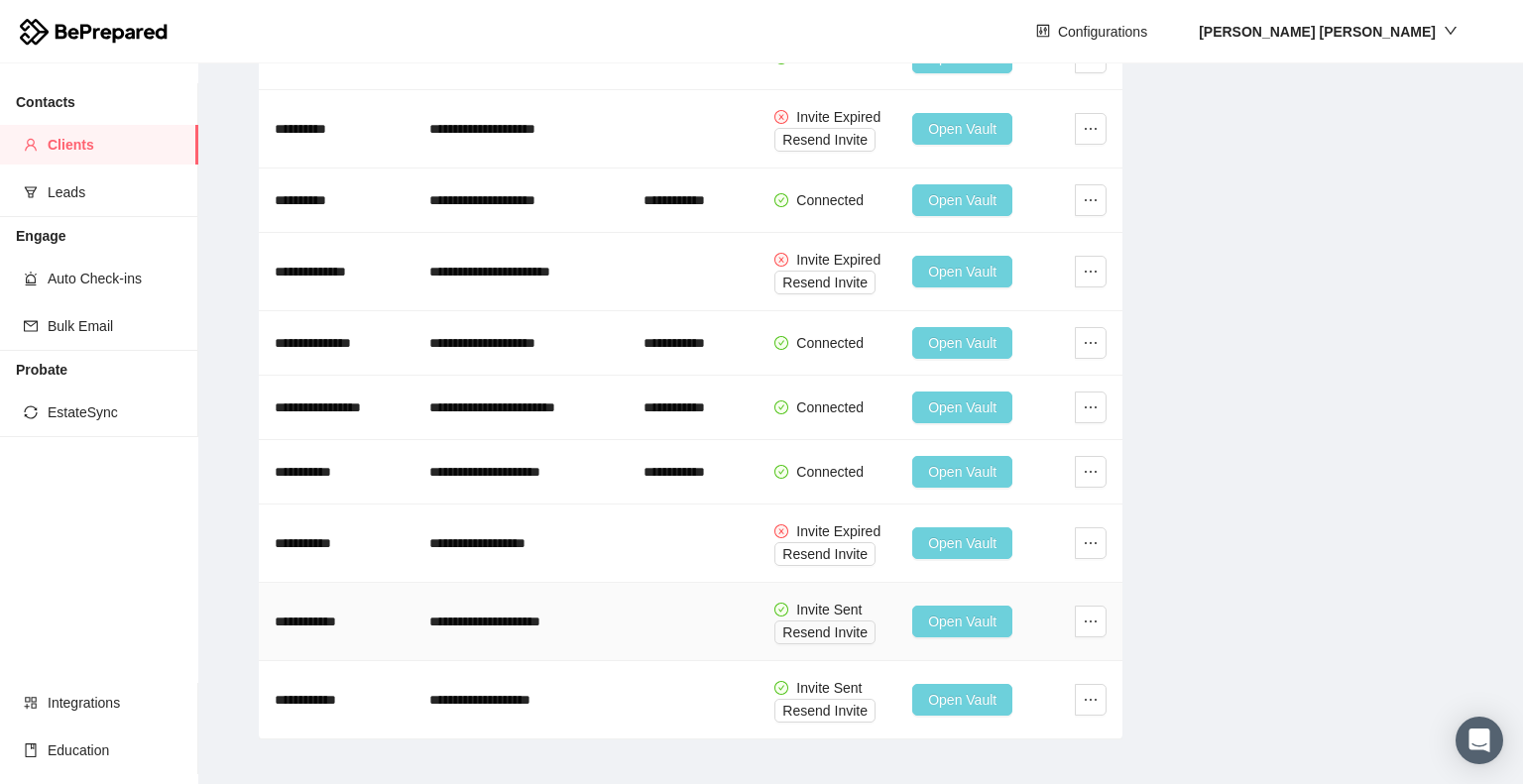 click on "Open Vault" at bounding box center (962, 621) 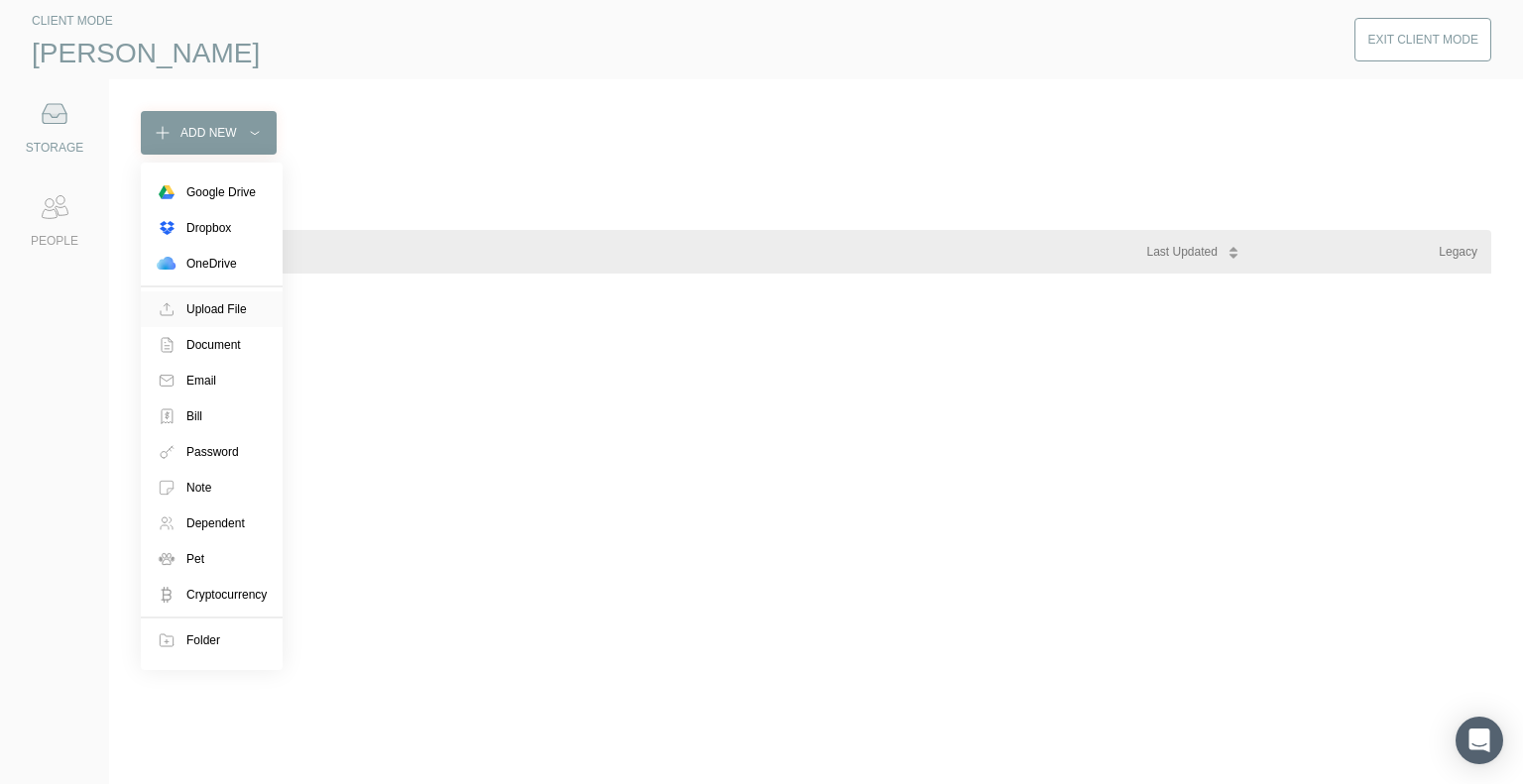 click on "Upload File" at bounding box center [216, 309] 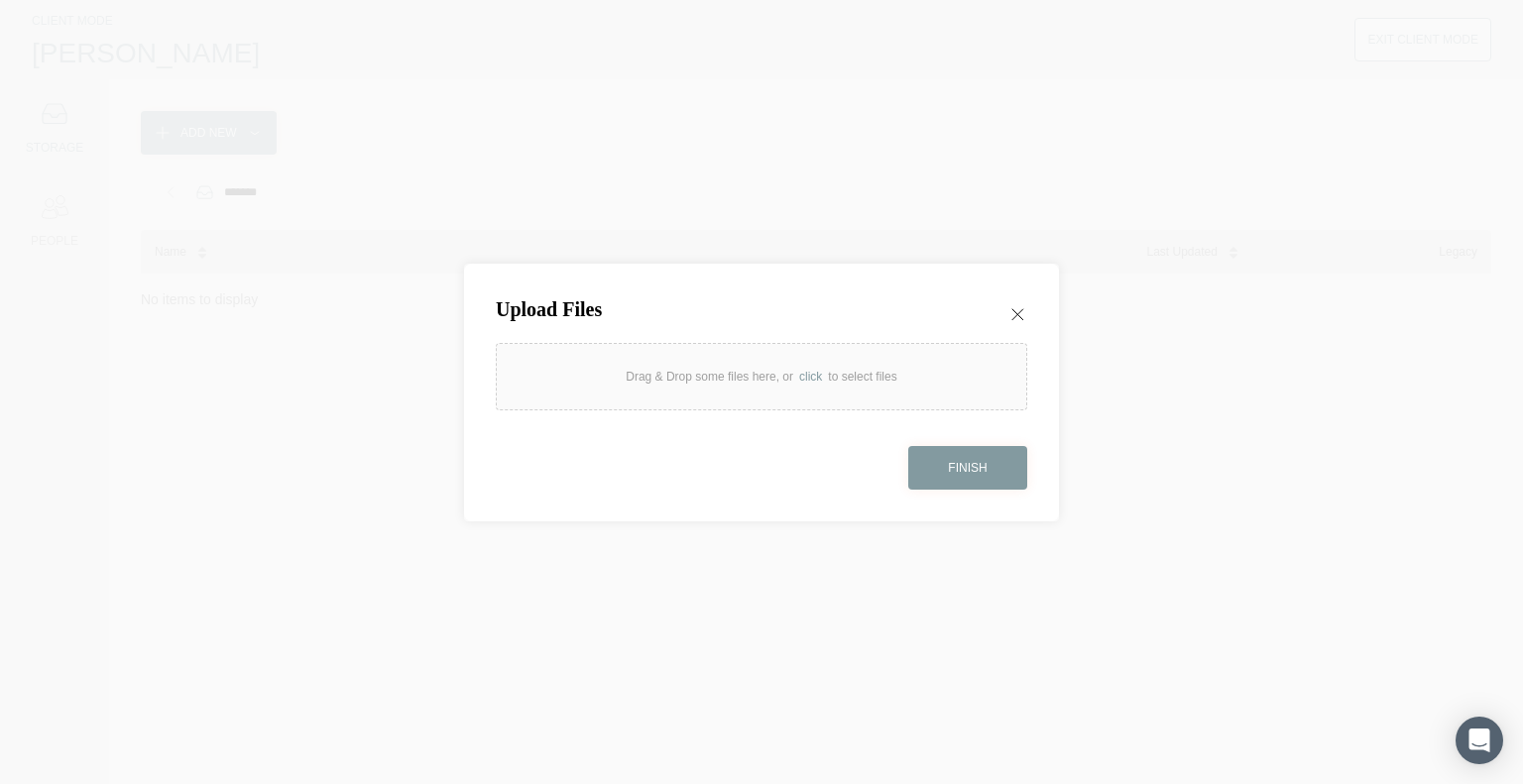 click on "Drag & Drop some files here, or  click  to select files" at bounding box center (762, 377) 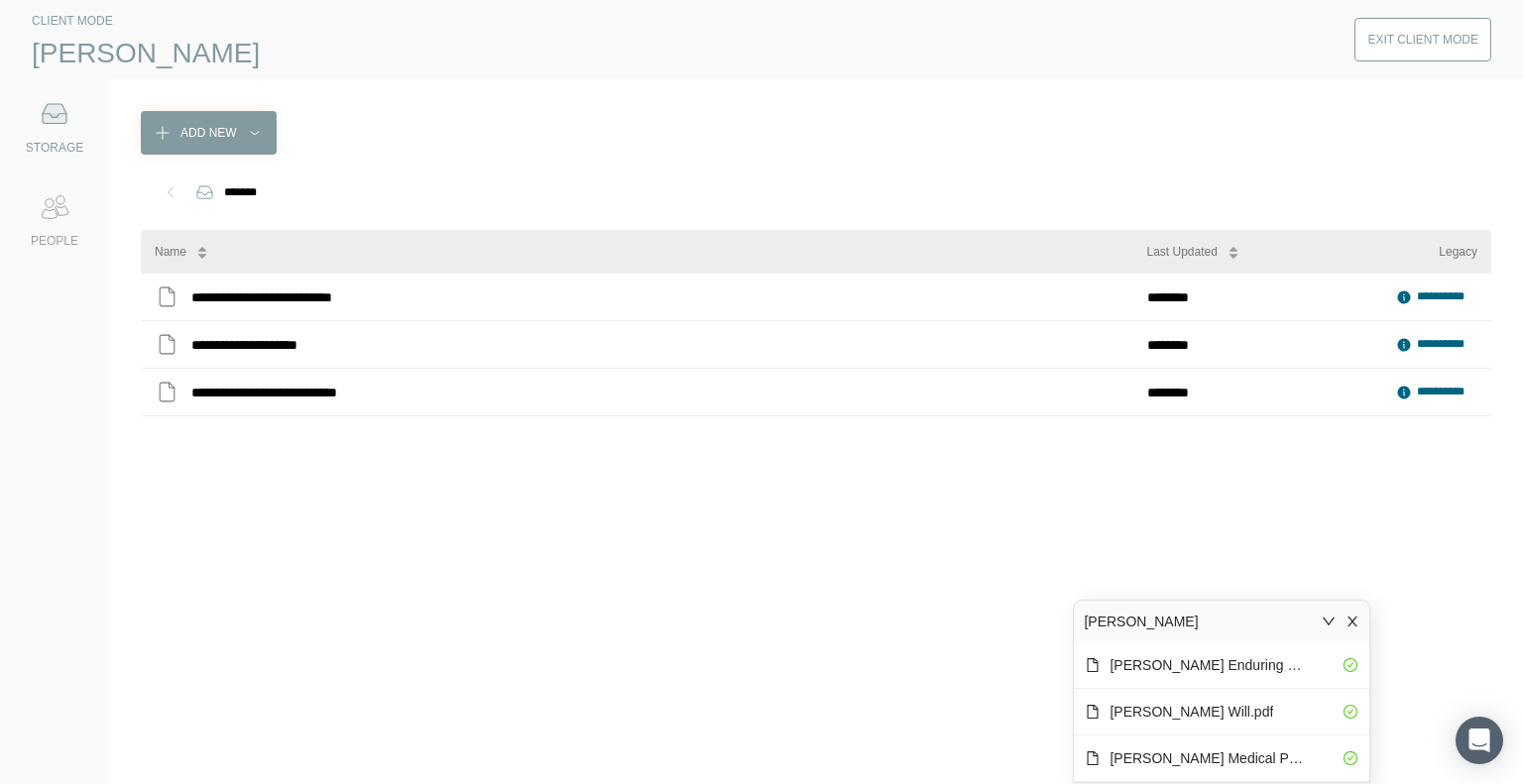 click on "Exit Client Mode" at bounding box center (1423, 40) 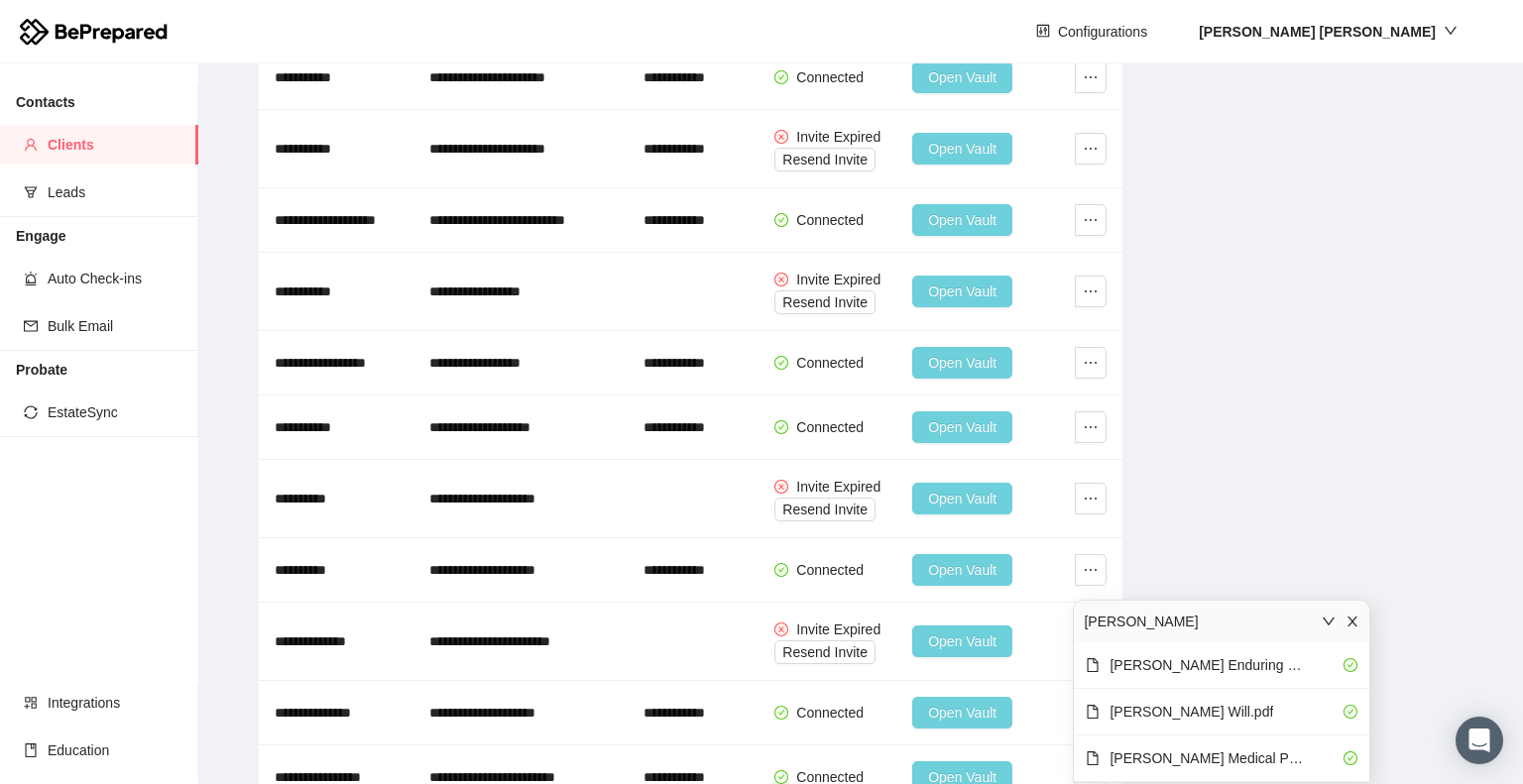 scroll, scrollTop: 1420, scrollLeft: 0, axis: vertical 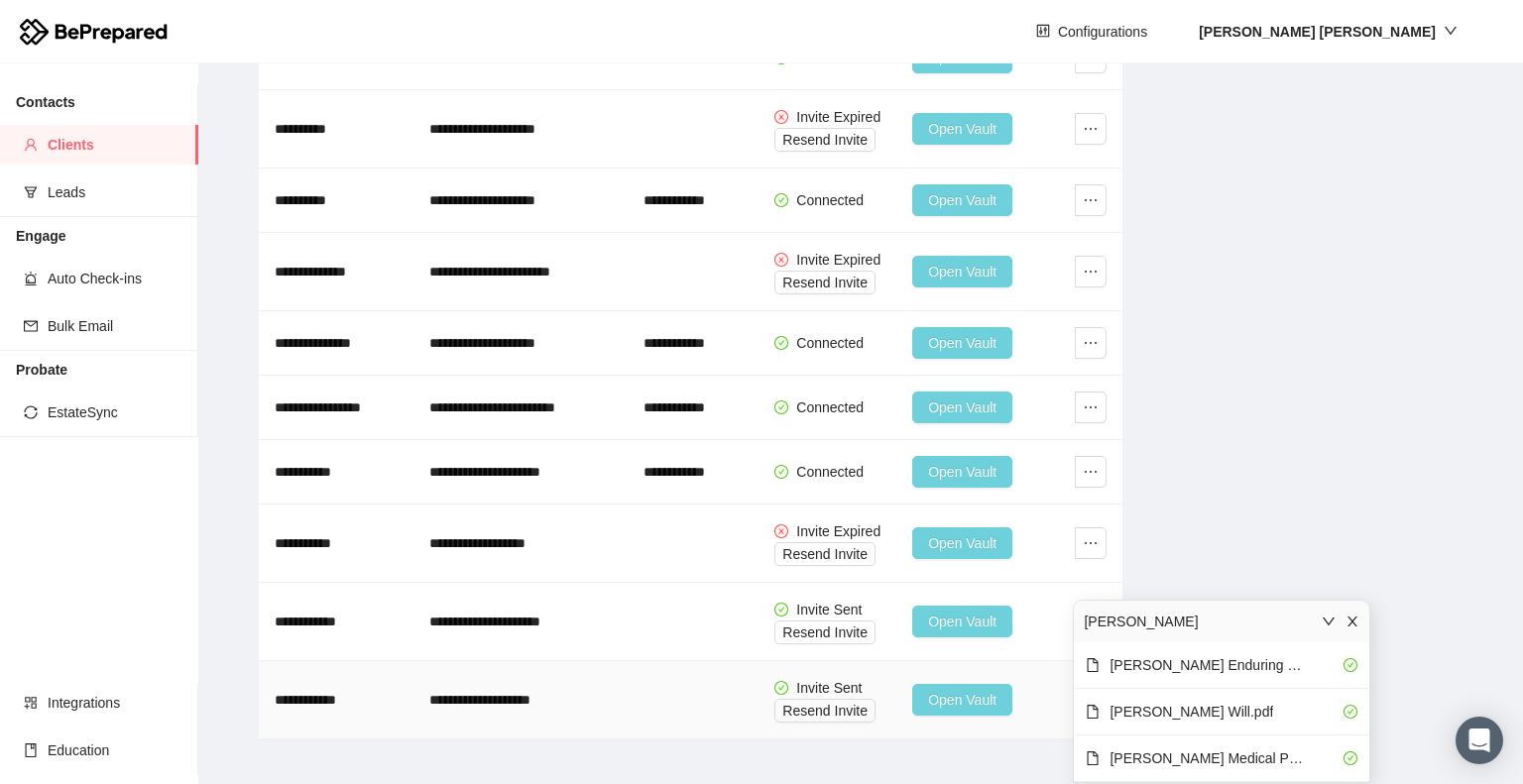 click on "Open Vault" at bounding box center [962, 700] 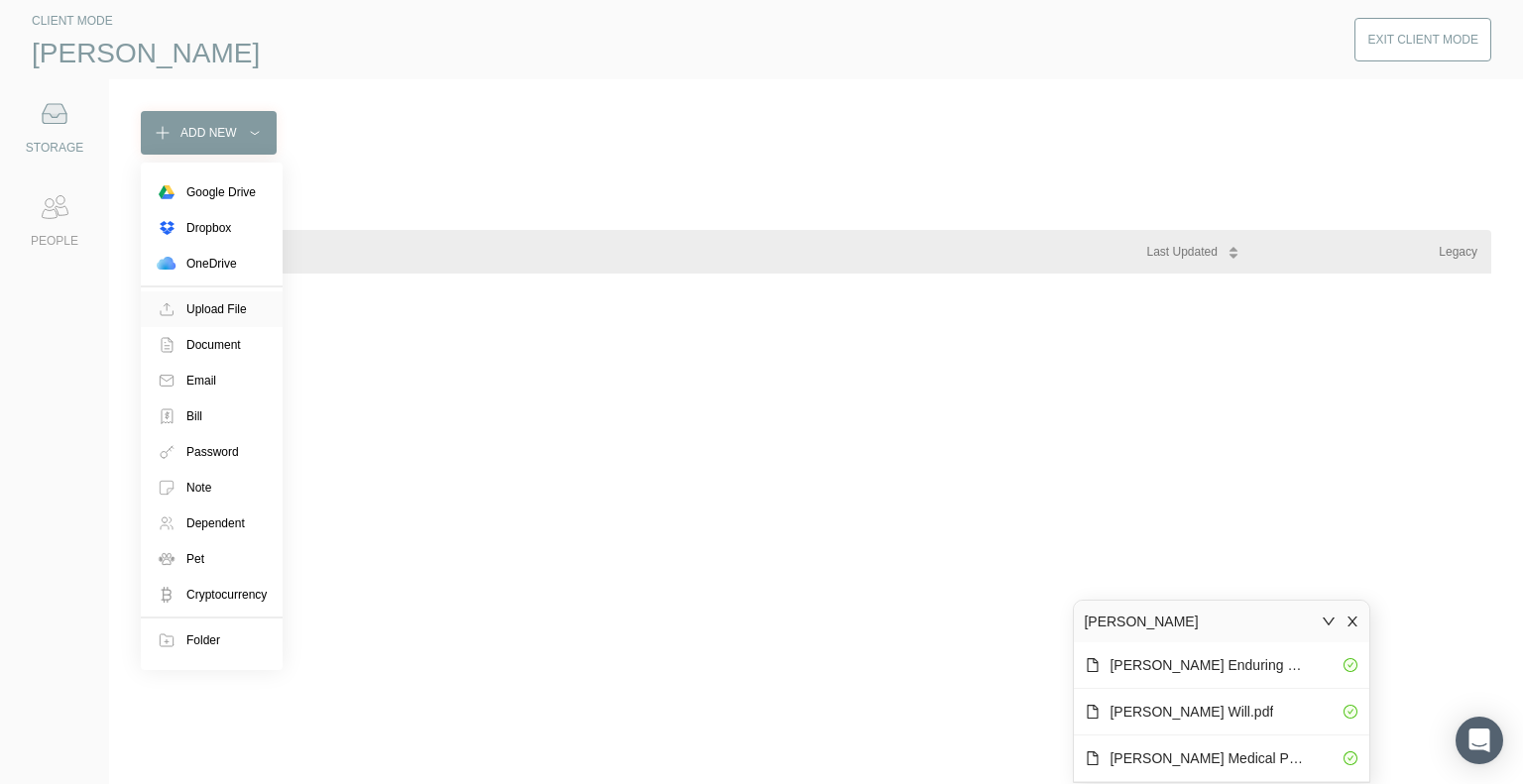click on "Upload File" at bounding box center [216, 309] 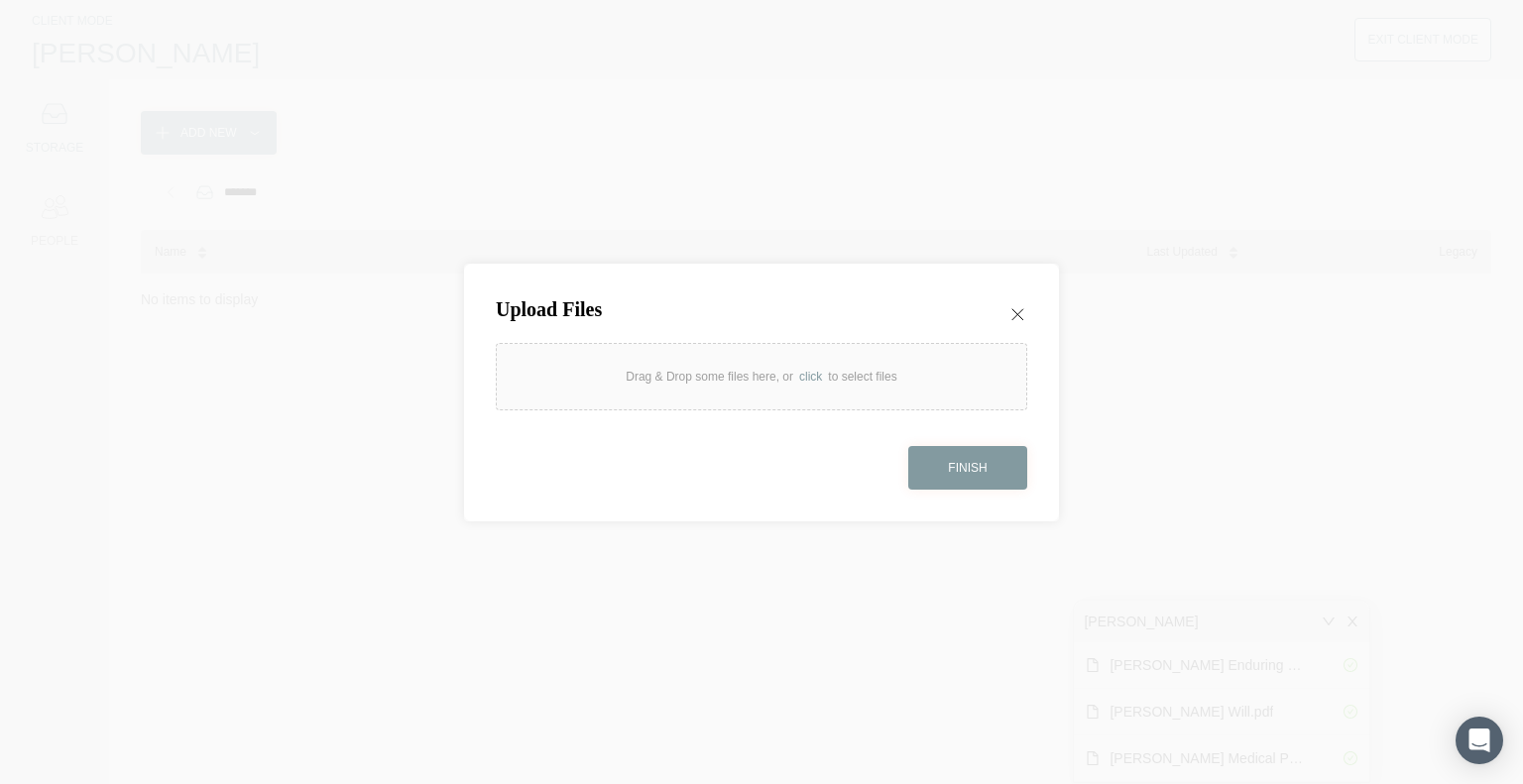 click on "Drag & Drop some files here, or  click  to select files" at bounding box center [762, 377] 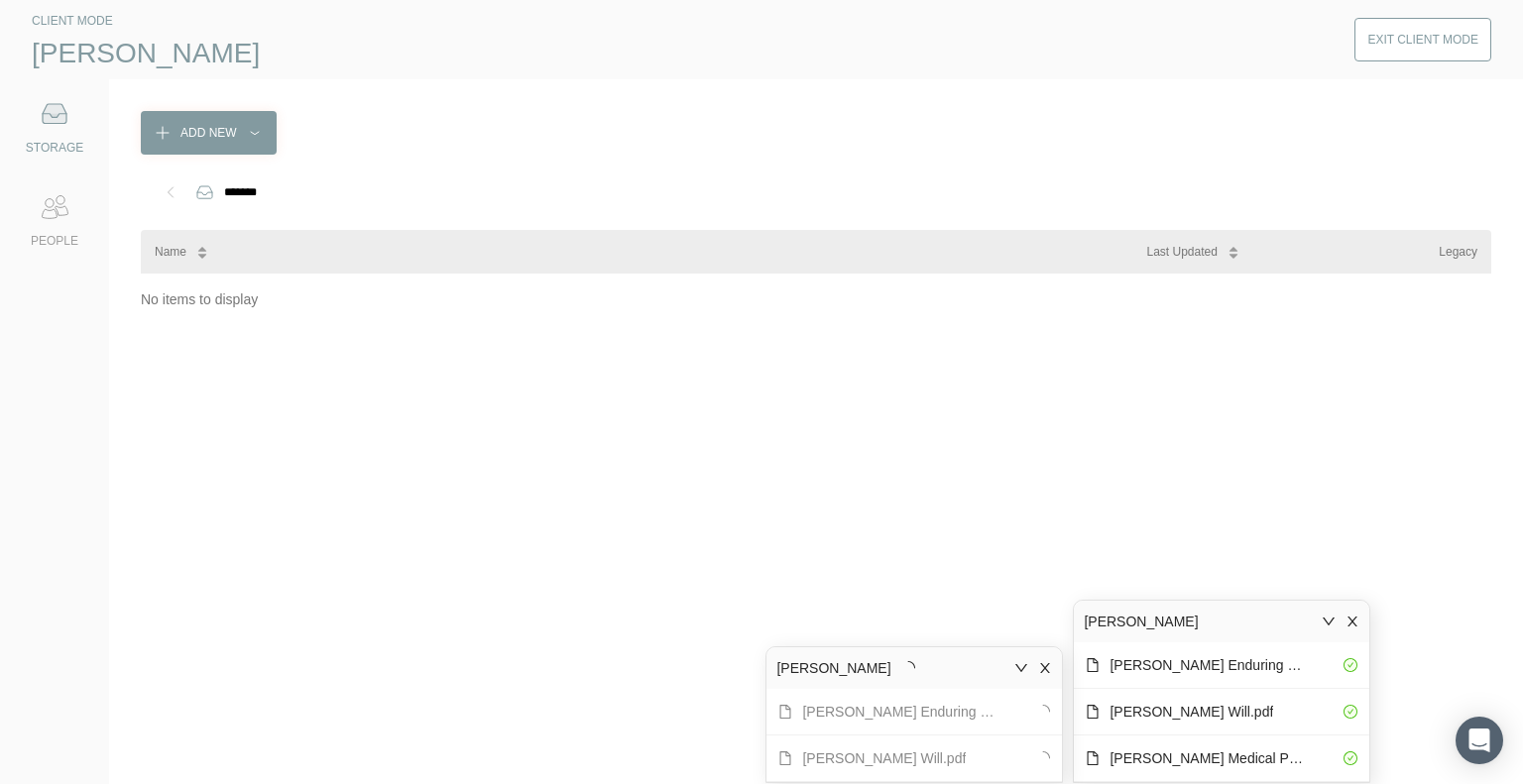 click 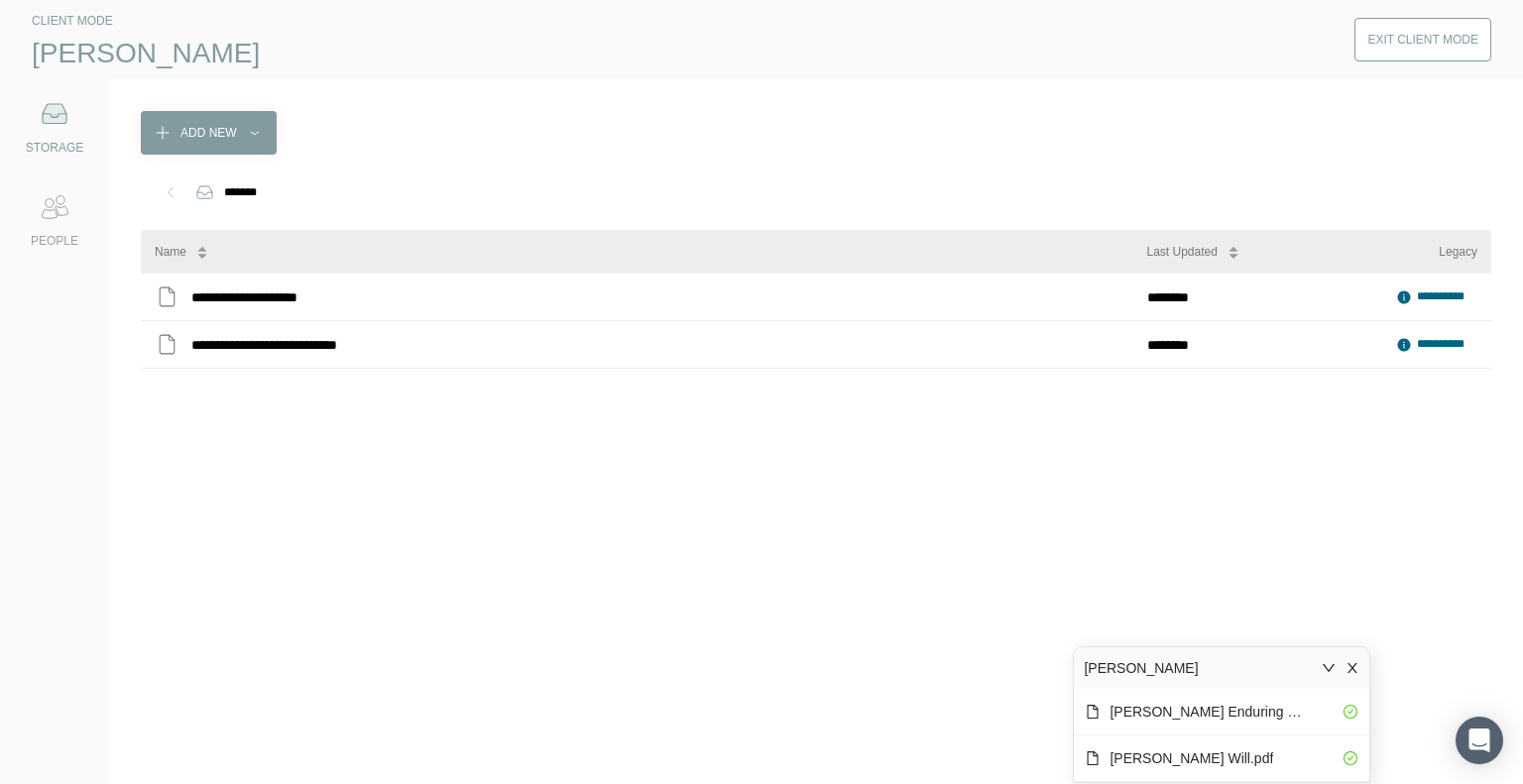 click on "Exit Client Mode" at bounding box center [1423, 40] 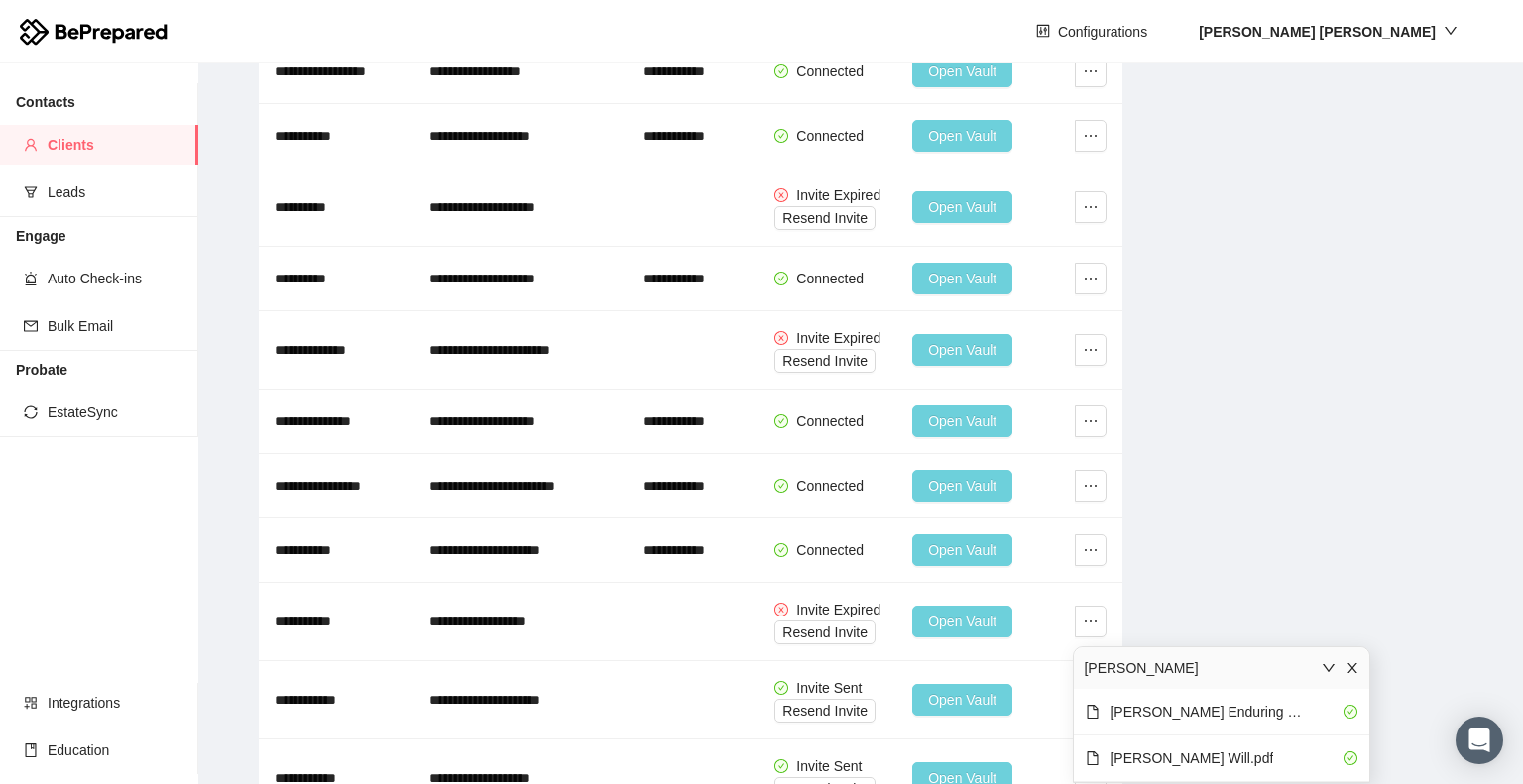 scroll, scrollTop: 1420, scrollLeft: 0, axis: vertical 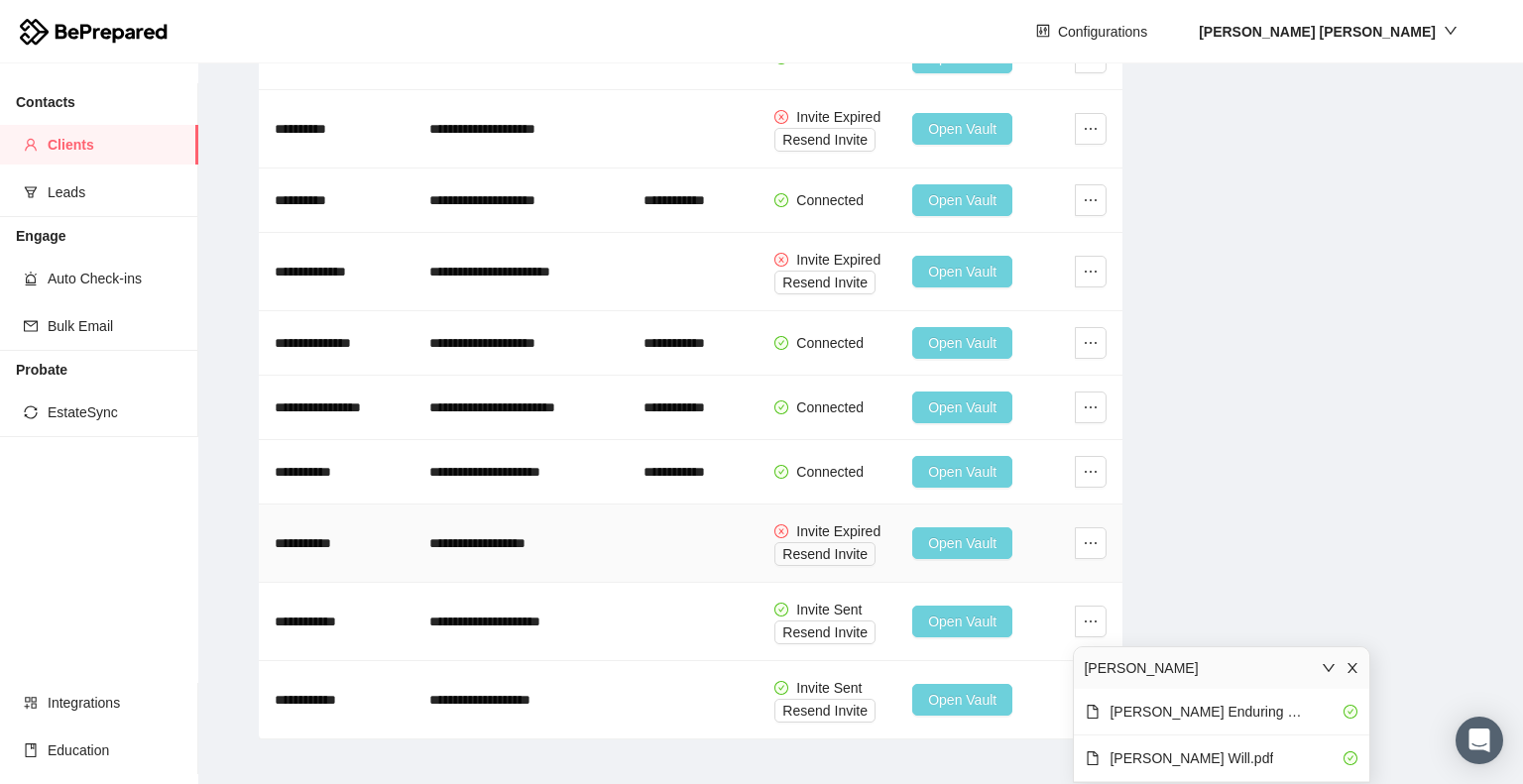 click on "Open Vault" at bounding box center [962, 543] 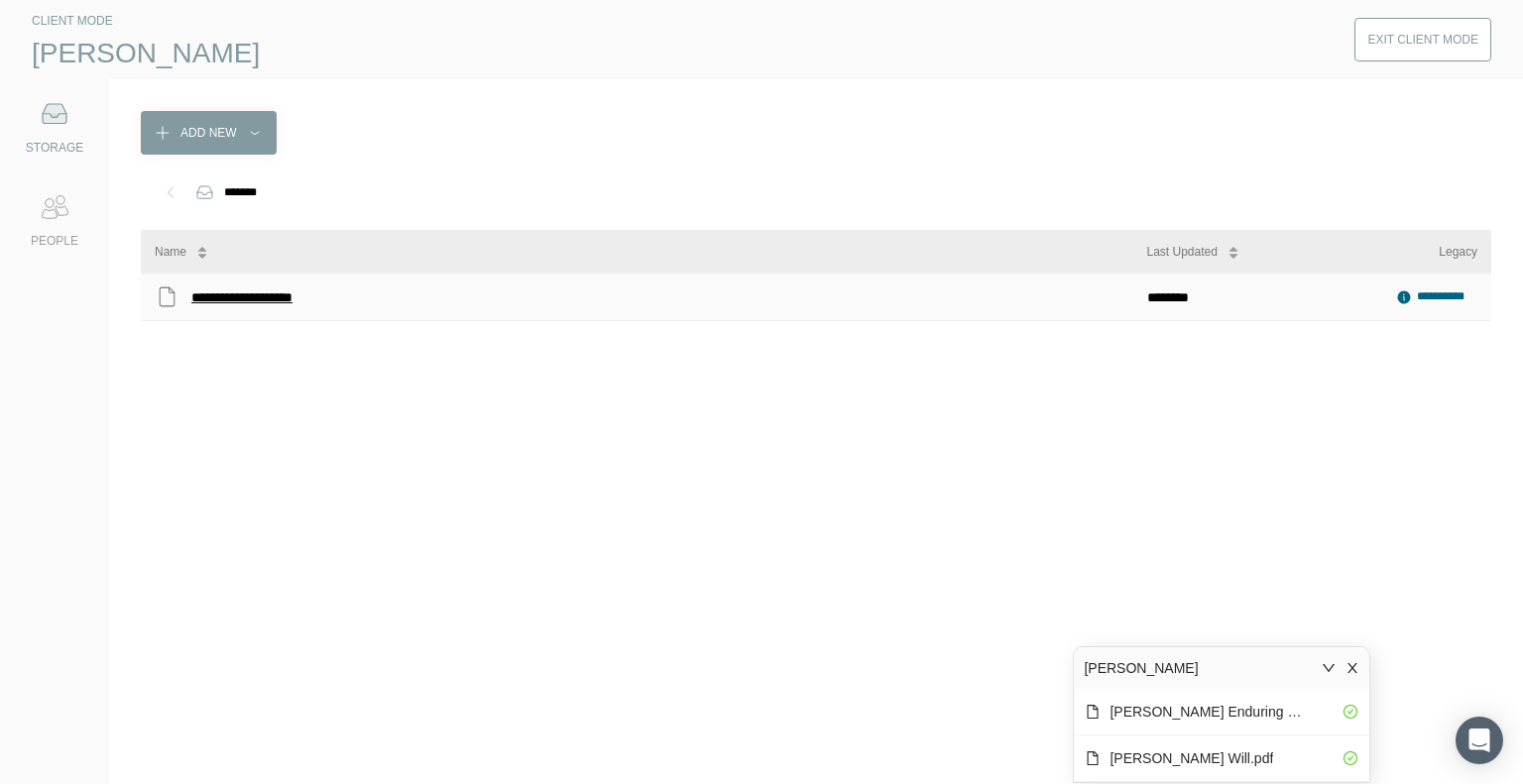 click on "**********" at bounding box center (252, 297) 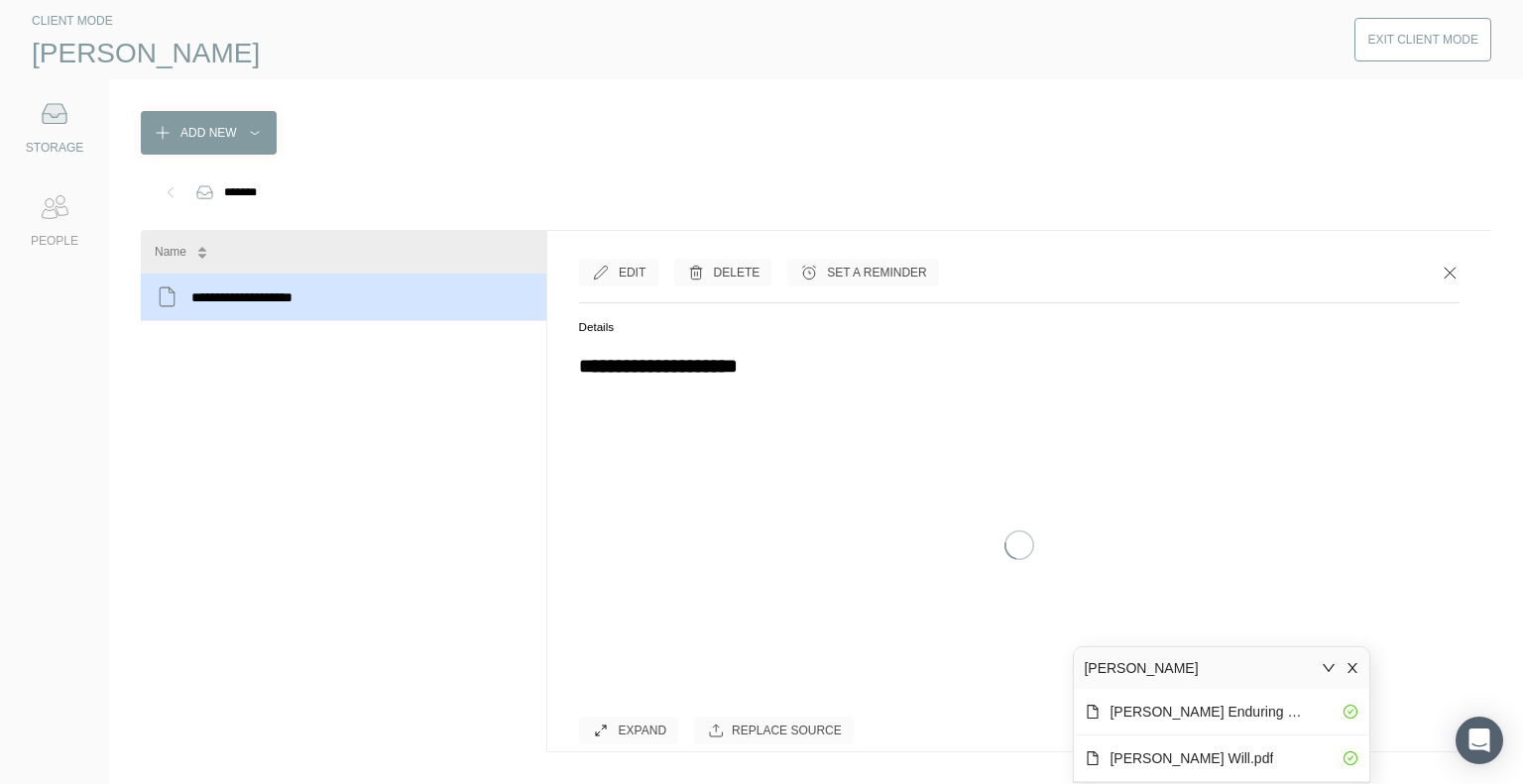 click 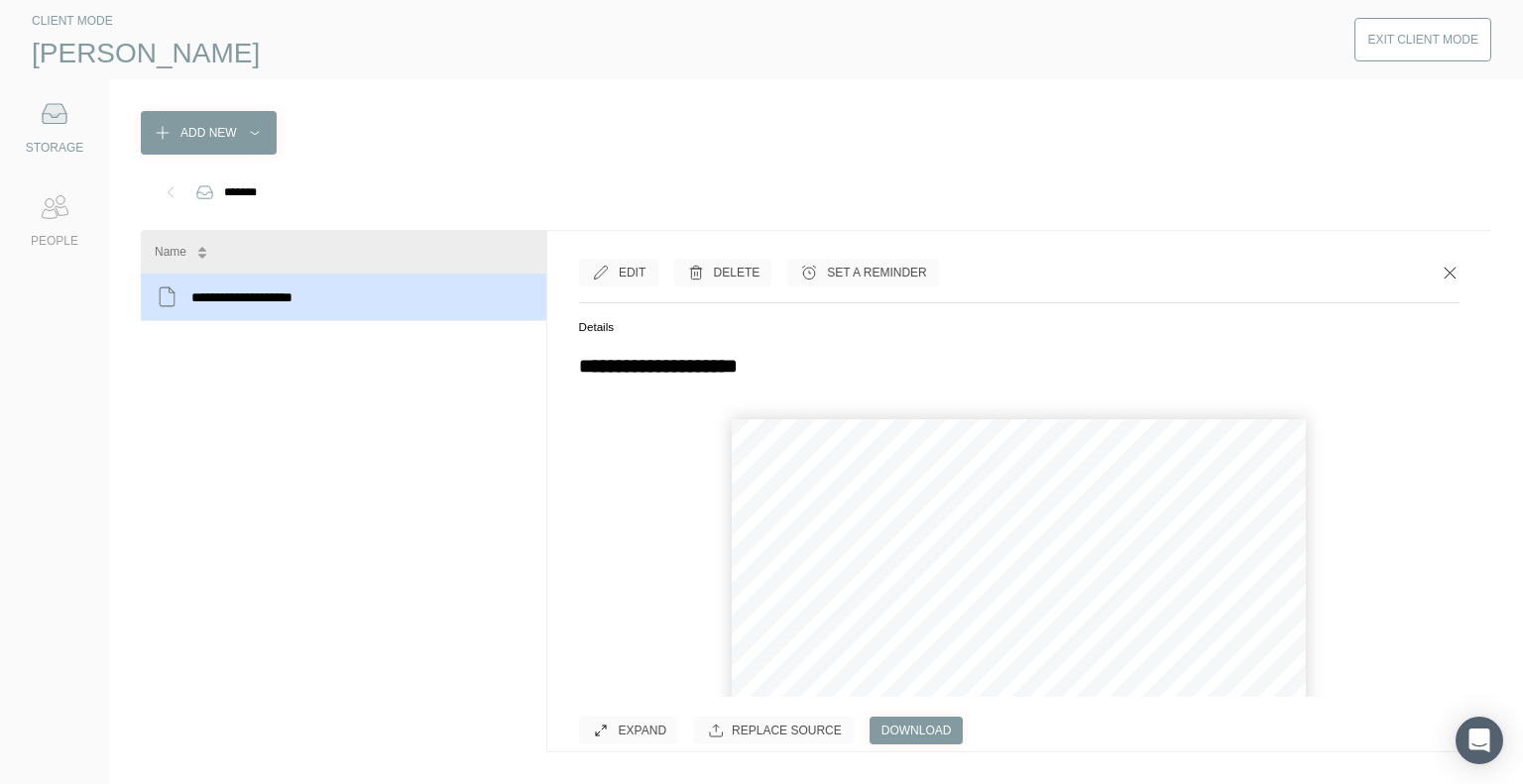 click on "Download" at bounding box center [916, 730] 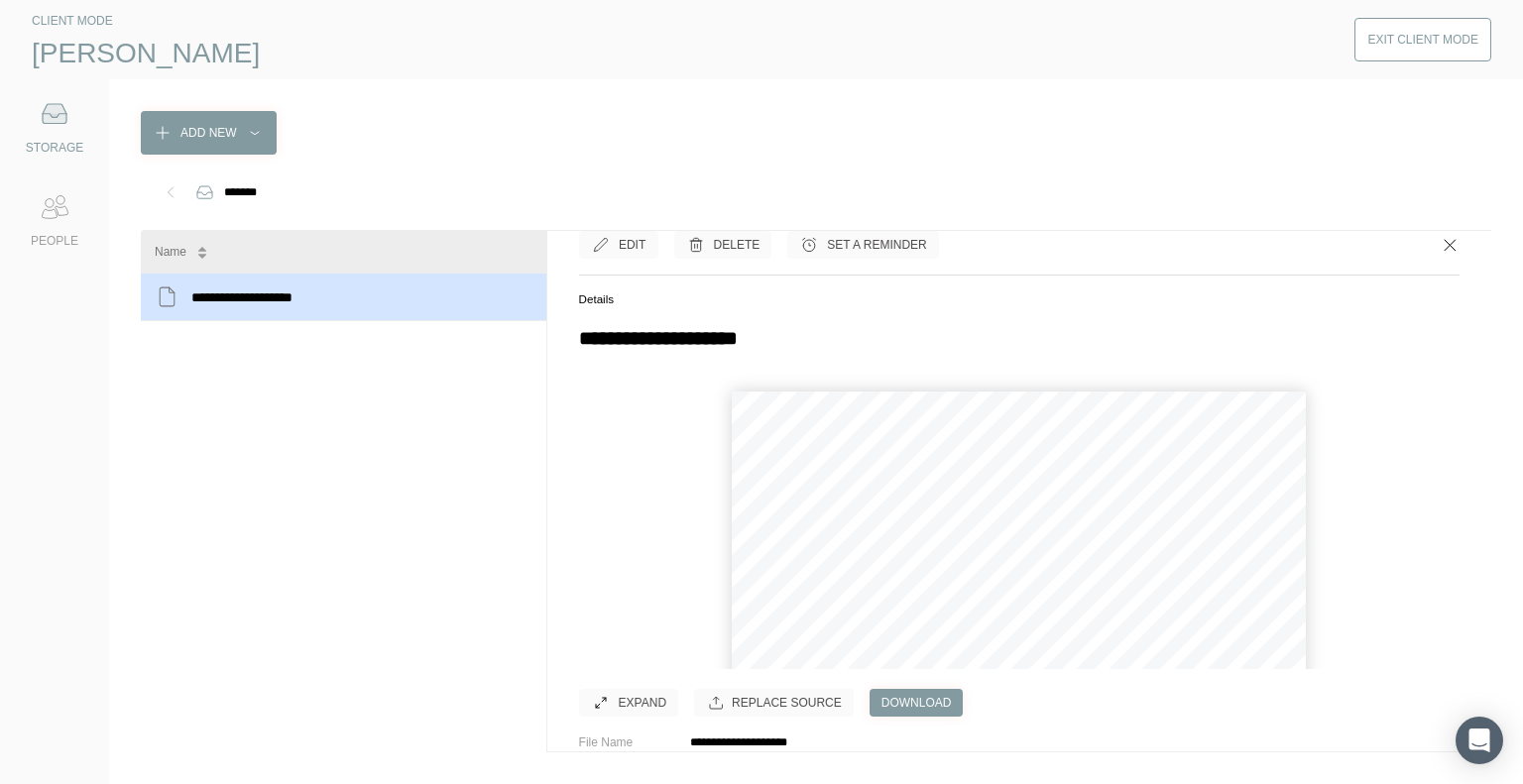 scroll, scrollTop: 34, scrollLeft: 0, axis: vertical 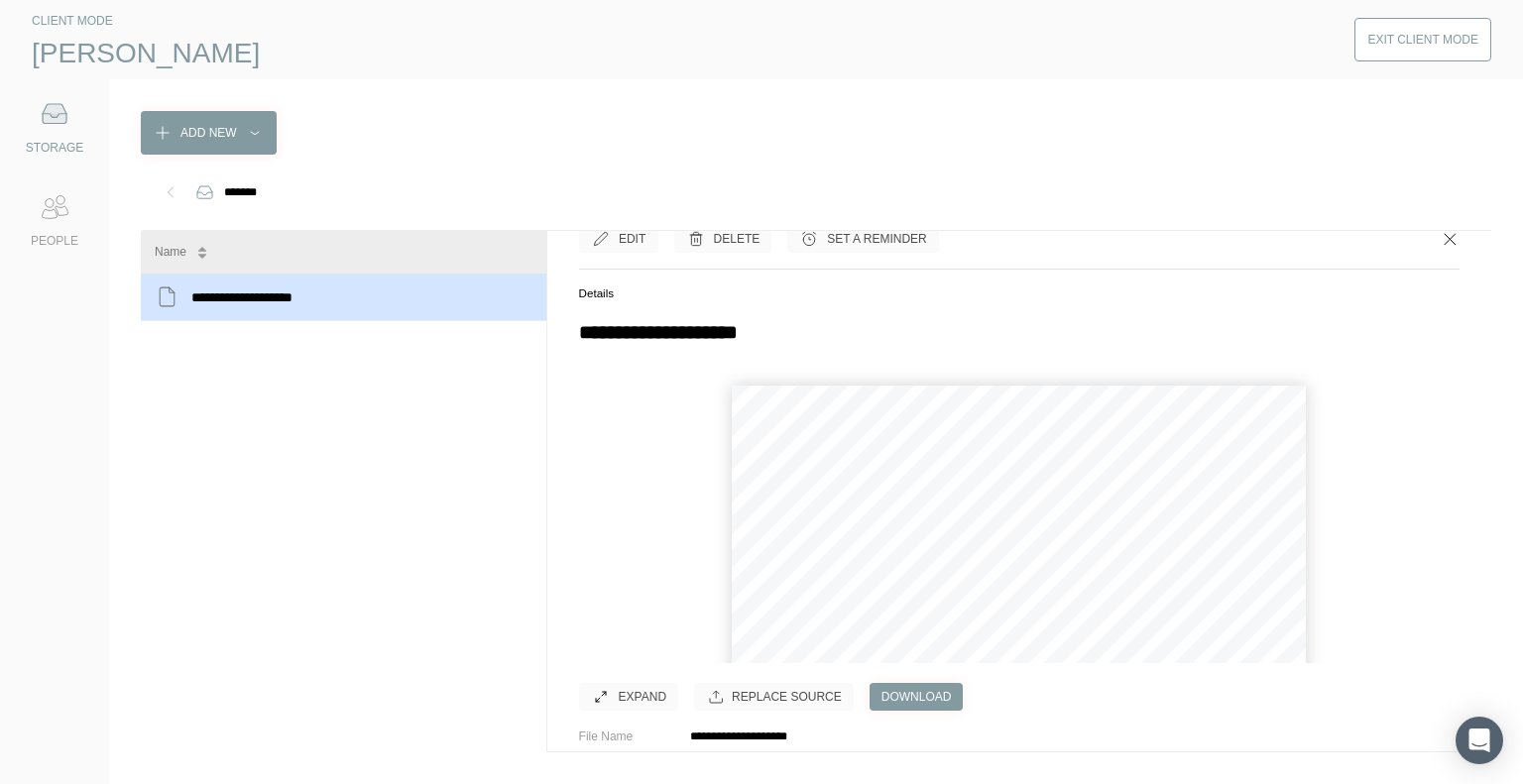 click on "*******" at bounding box center [816, 192] 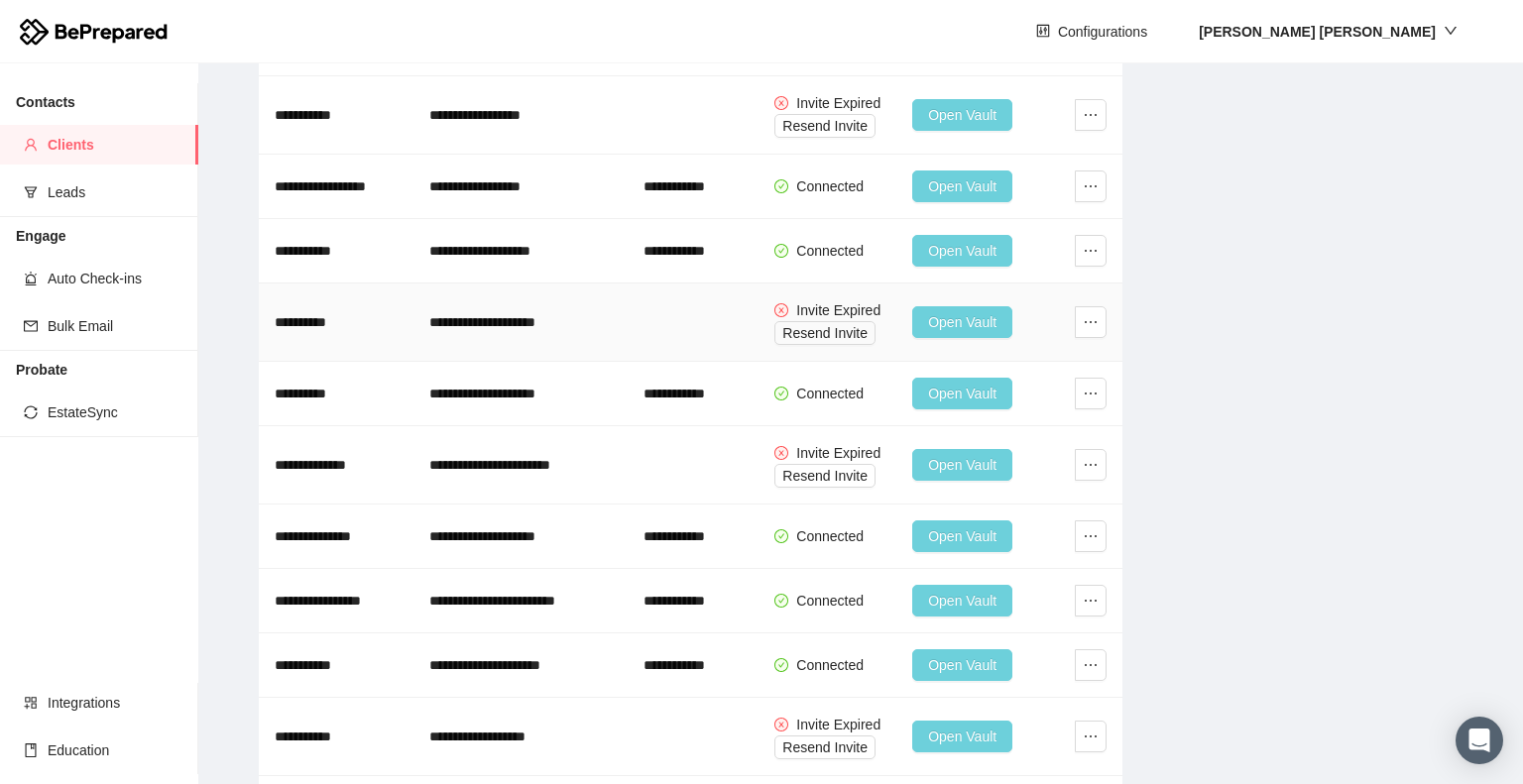 scroll, scrollTop: 1420, scrollLeft: 0, axis: vertical 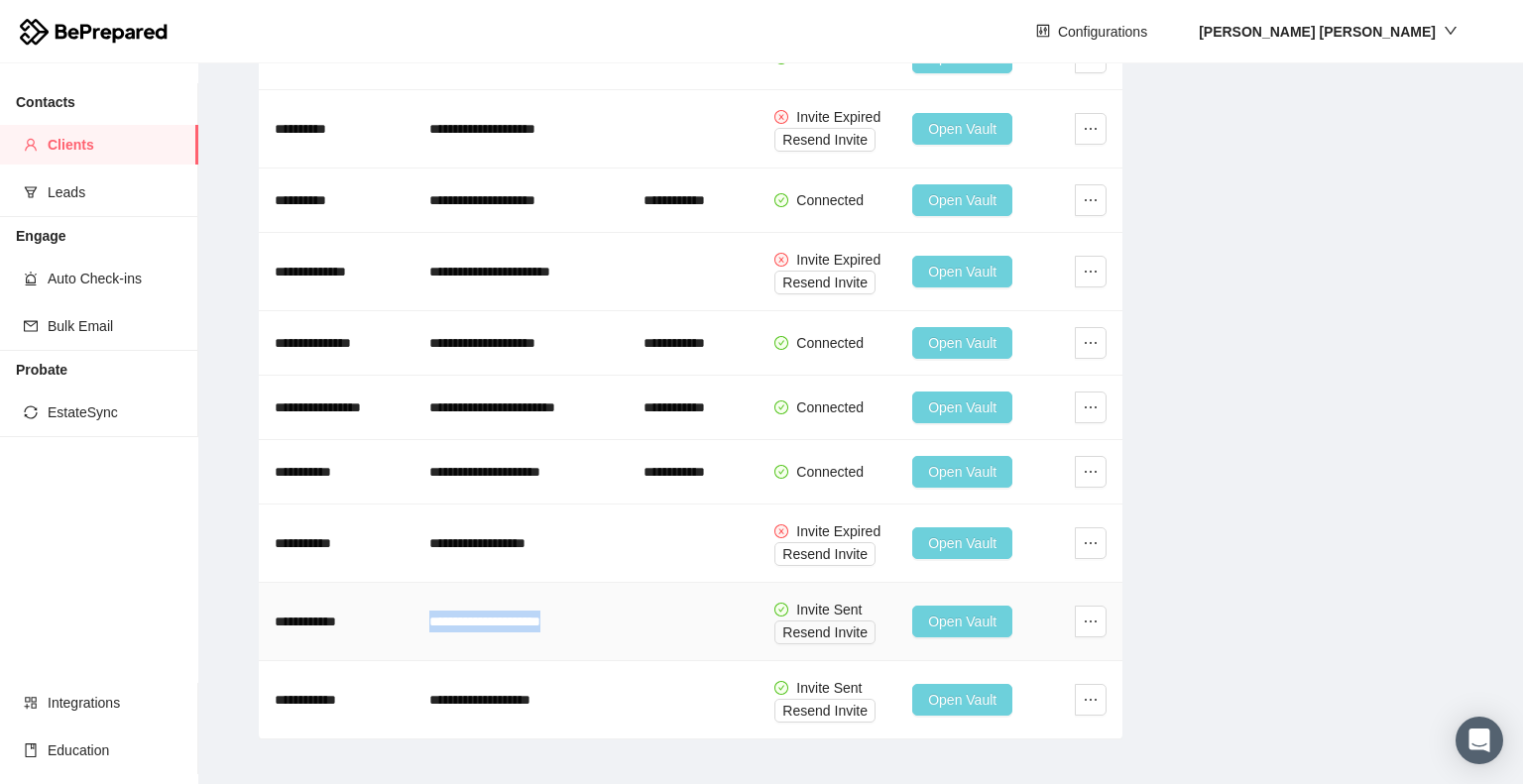drag, startPoint x: 591, startPoint y: 617, endPoint x: 428, endPoint y: 622, distance: 163.0767 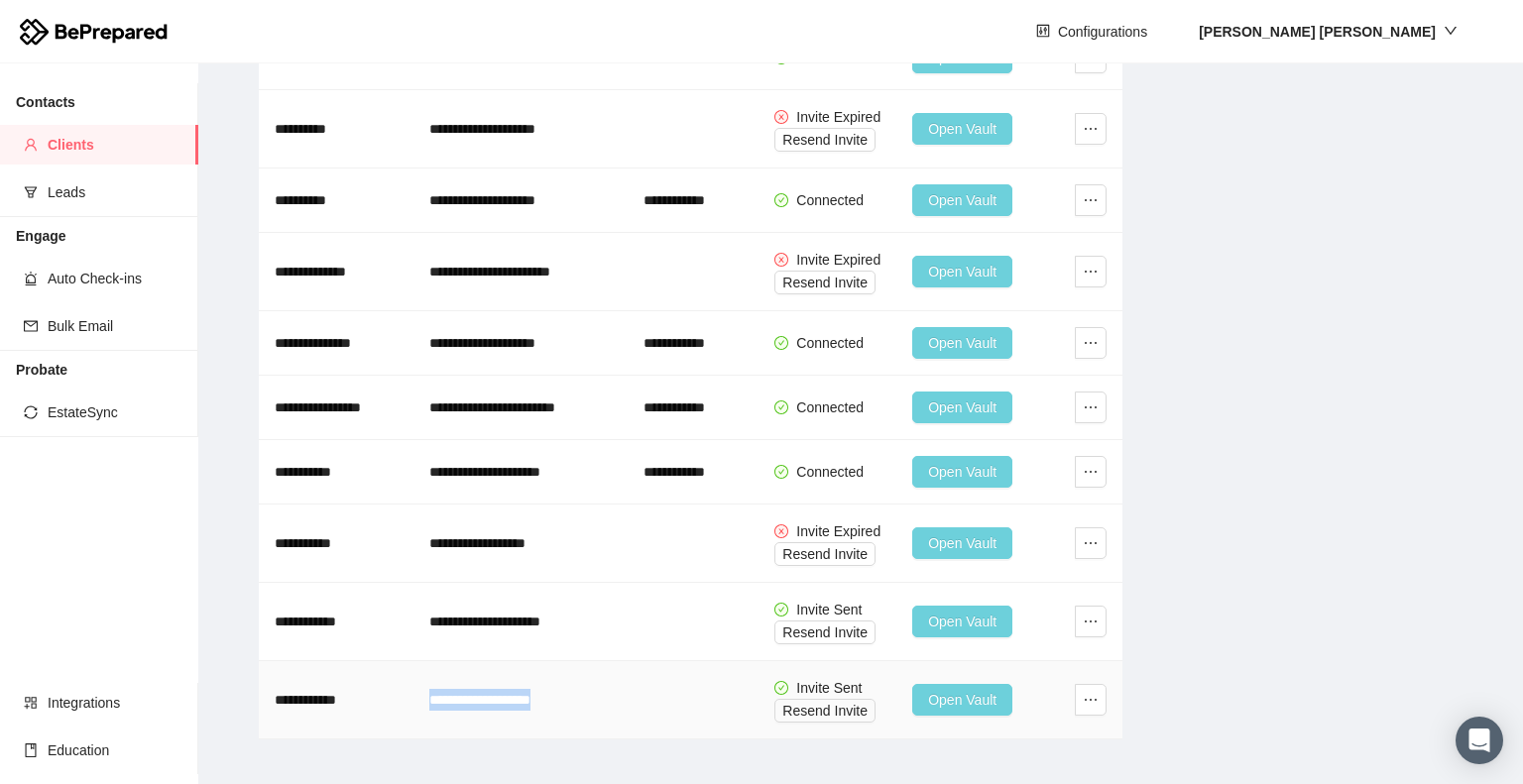 drag, startPoint x: 429, startPoint y: 701, endPoint x: 590, endPoint y: 689, distance: 161.44659 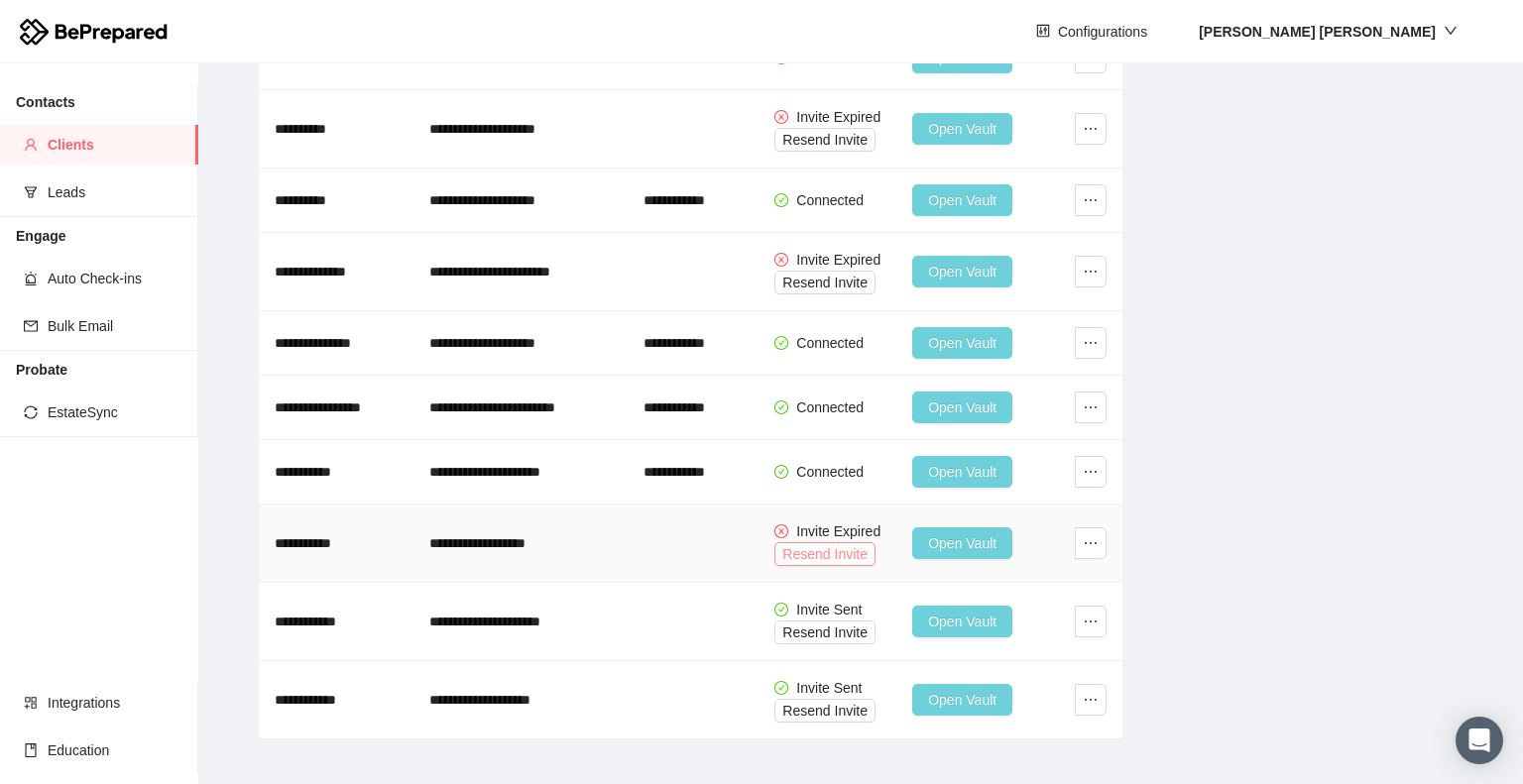 click on "Resend Invite" at bounding box center [825, 554] 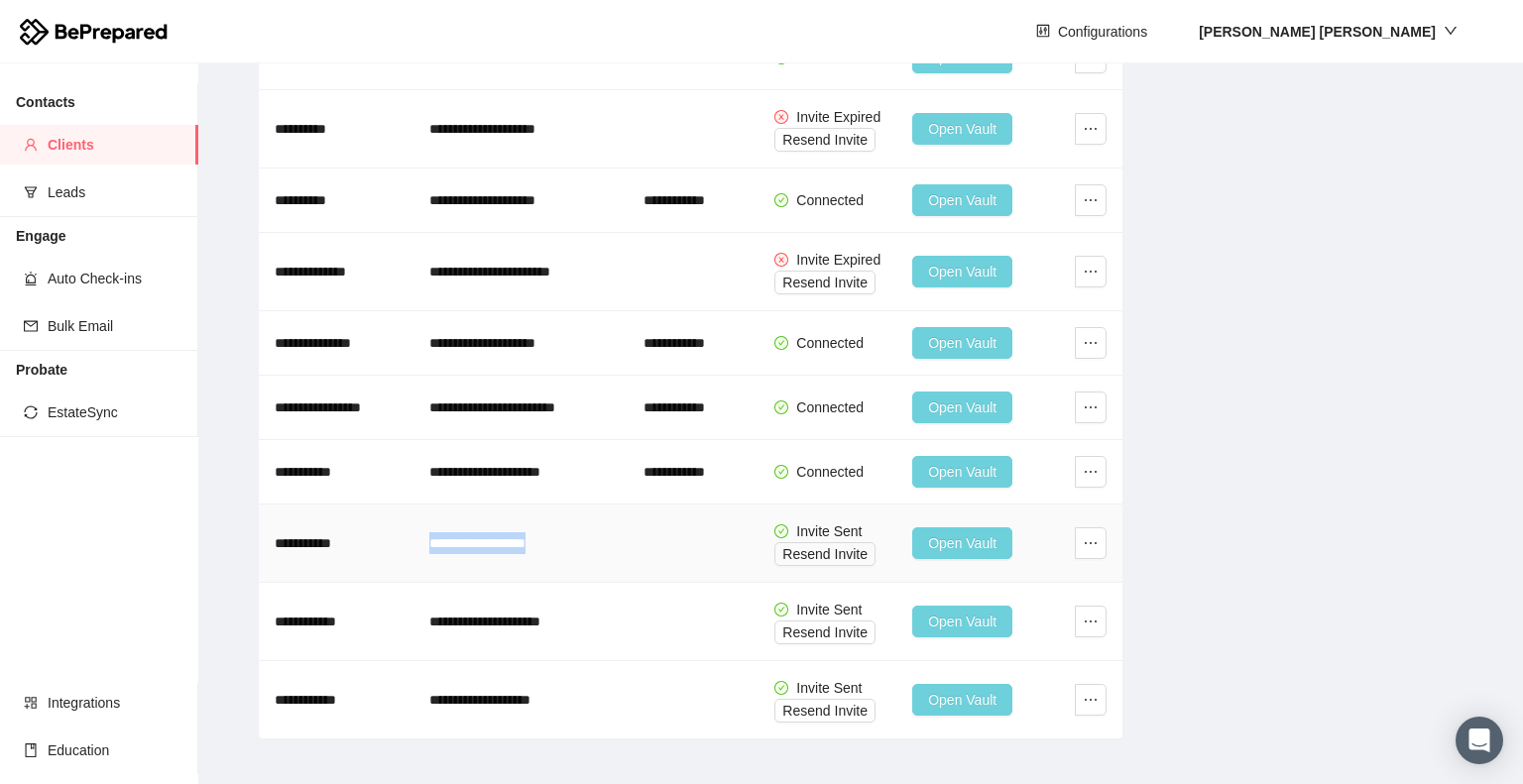 drag, startPoint x: 560, startPoint y: 539, endPoint x: 426, endPoint y: 533, distance: 134.13426 